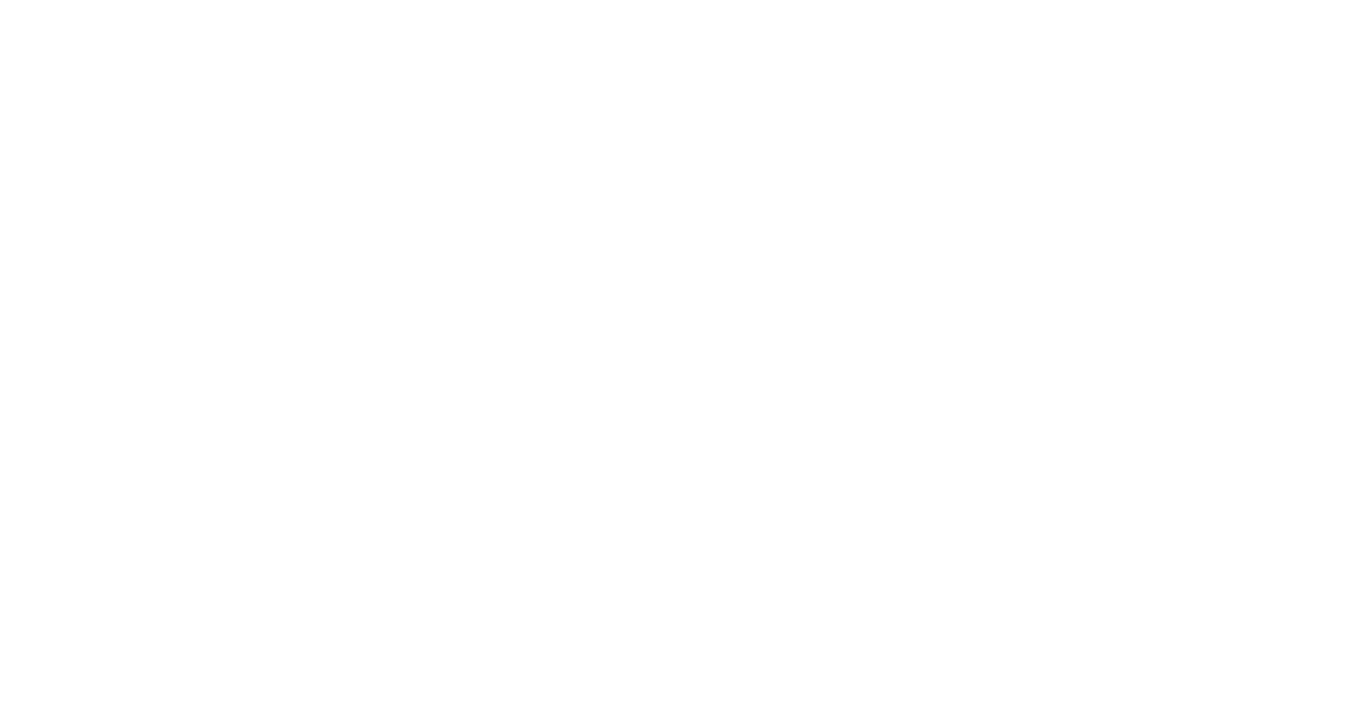scroll, scrollTop: 0, scrollLeft: 0, axis: both 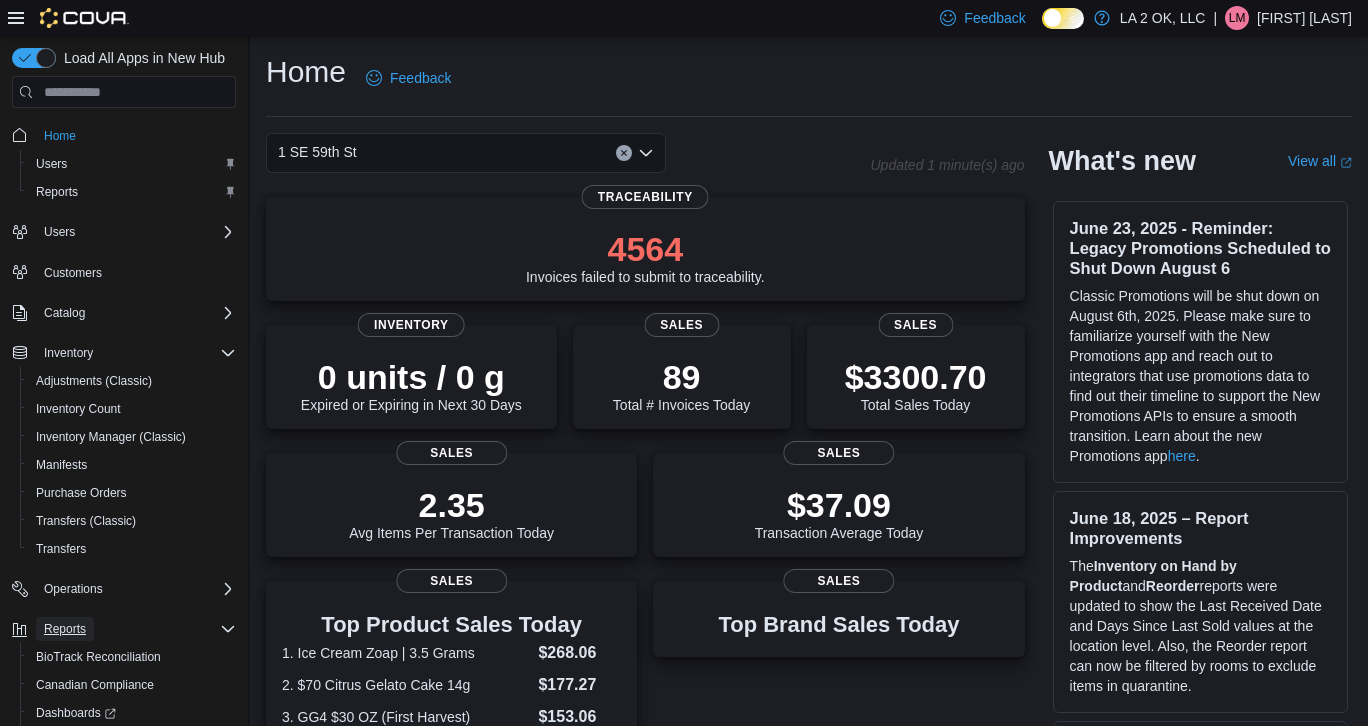 click on "Reports" at bounding box center [65, 629] 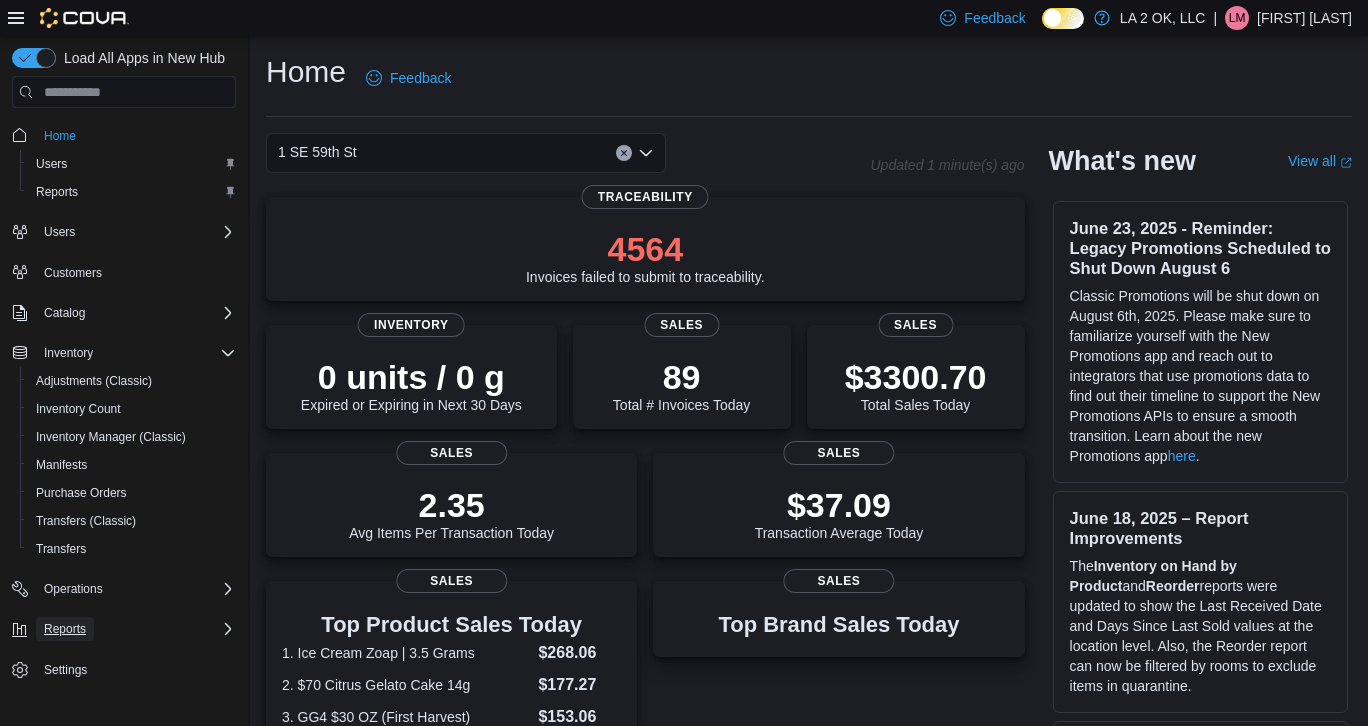click on "Reports" at bounding box center [65, 629] 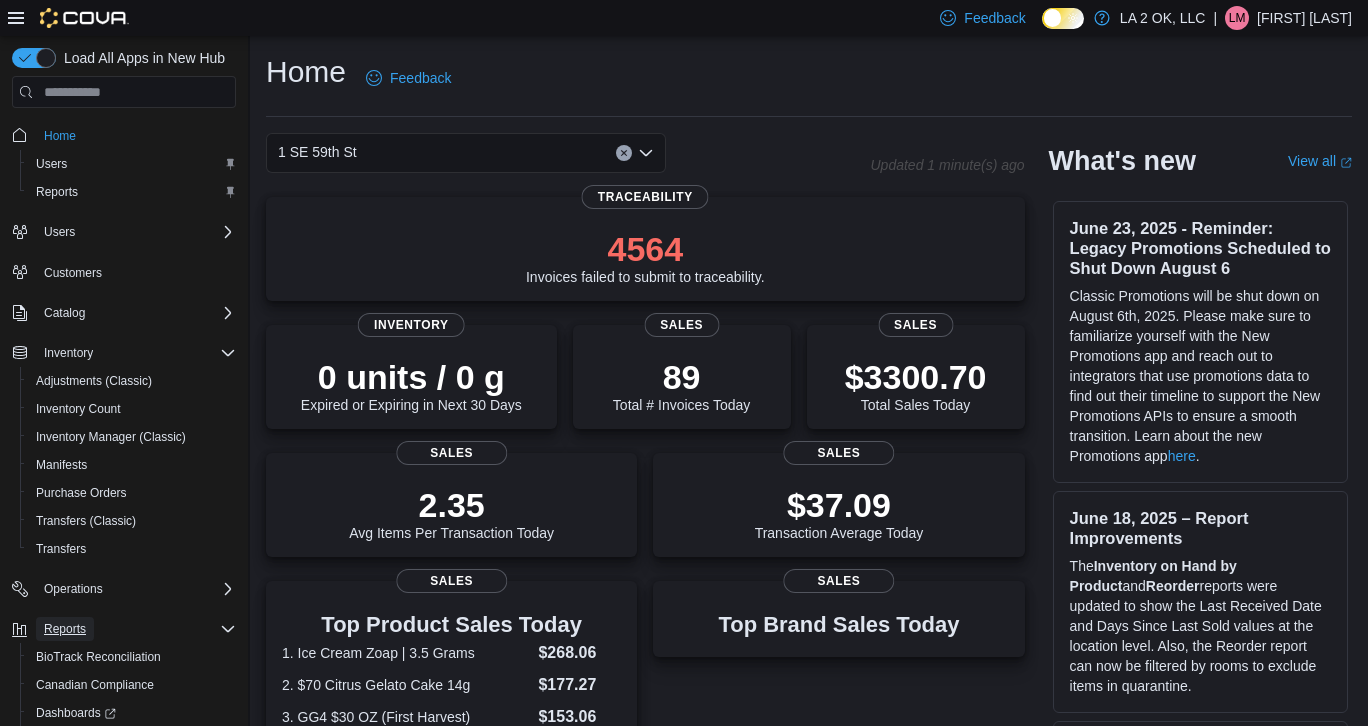 click on "Reports" at bounding box center [65, 629] 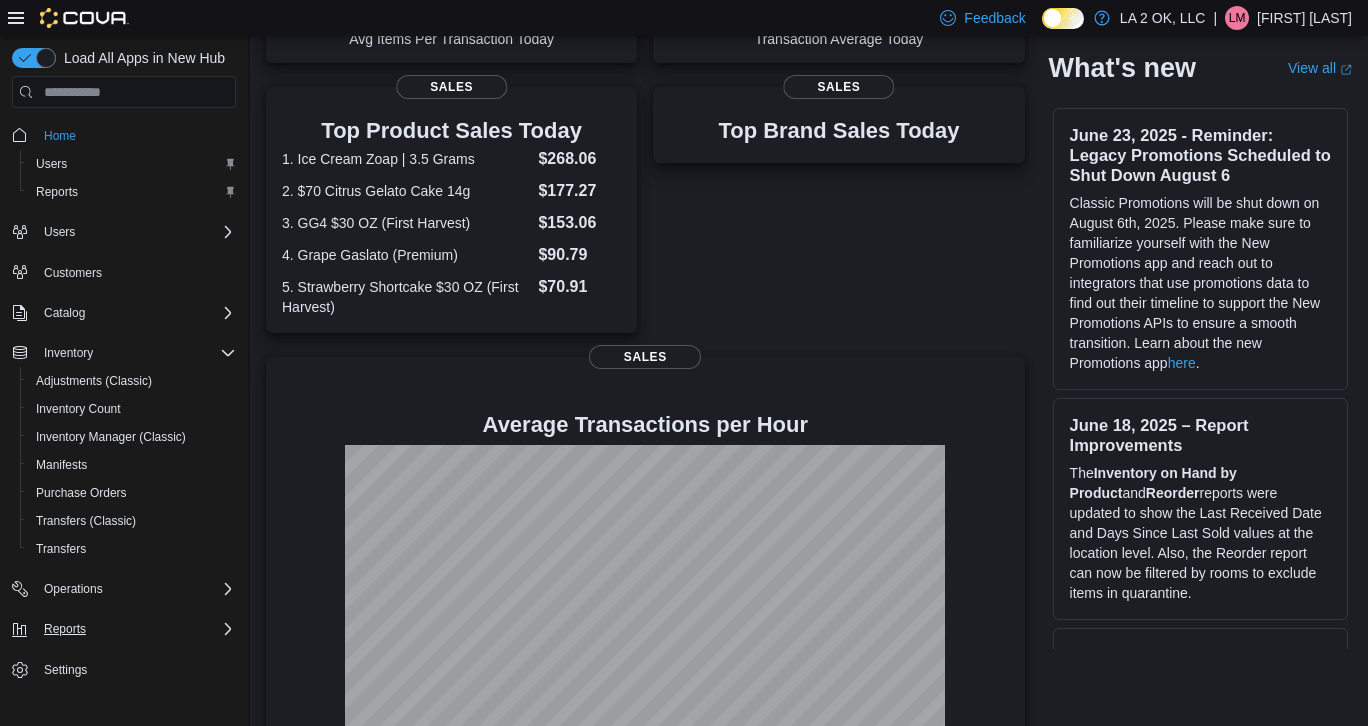 scroll, scrollTop: 546, scrollLeft: 0, axis: vertical 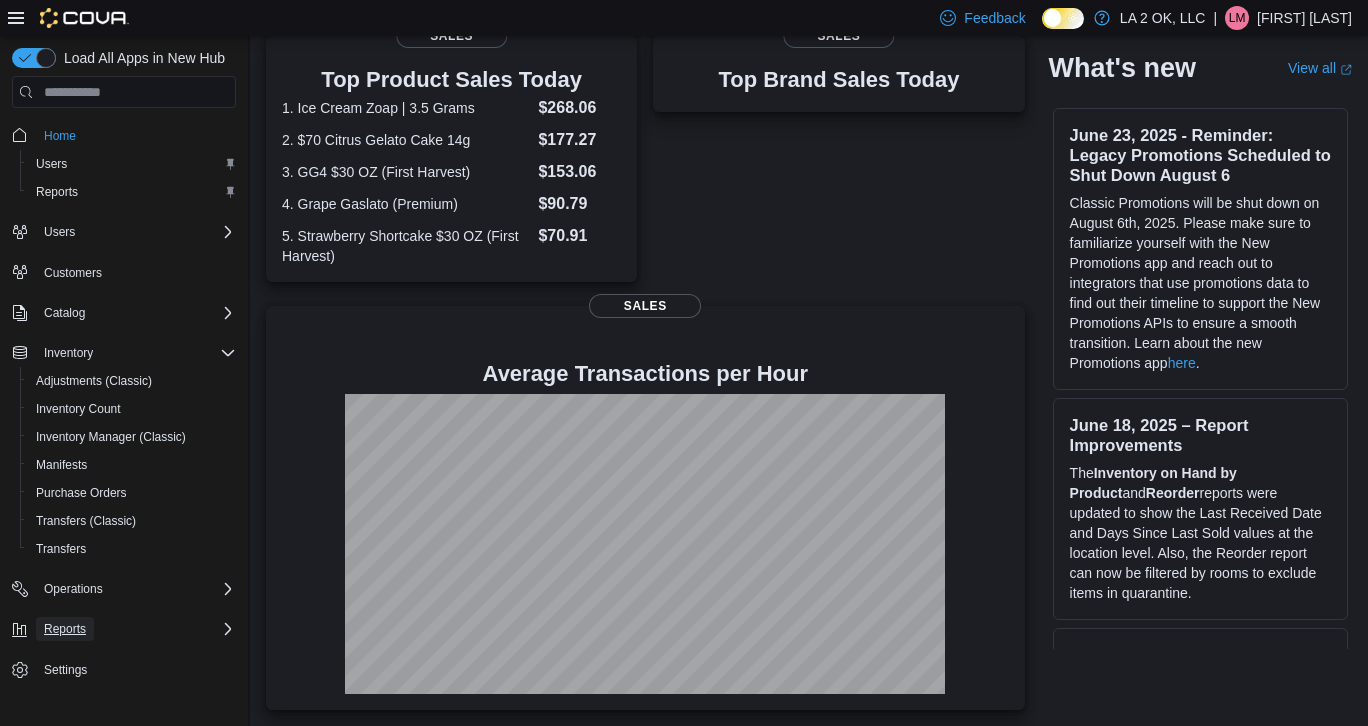 click on "Reports" at bounding box center (65, 629) 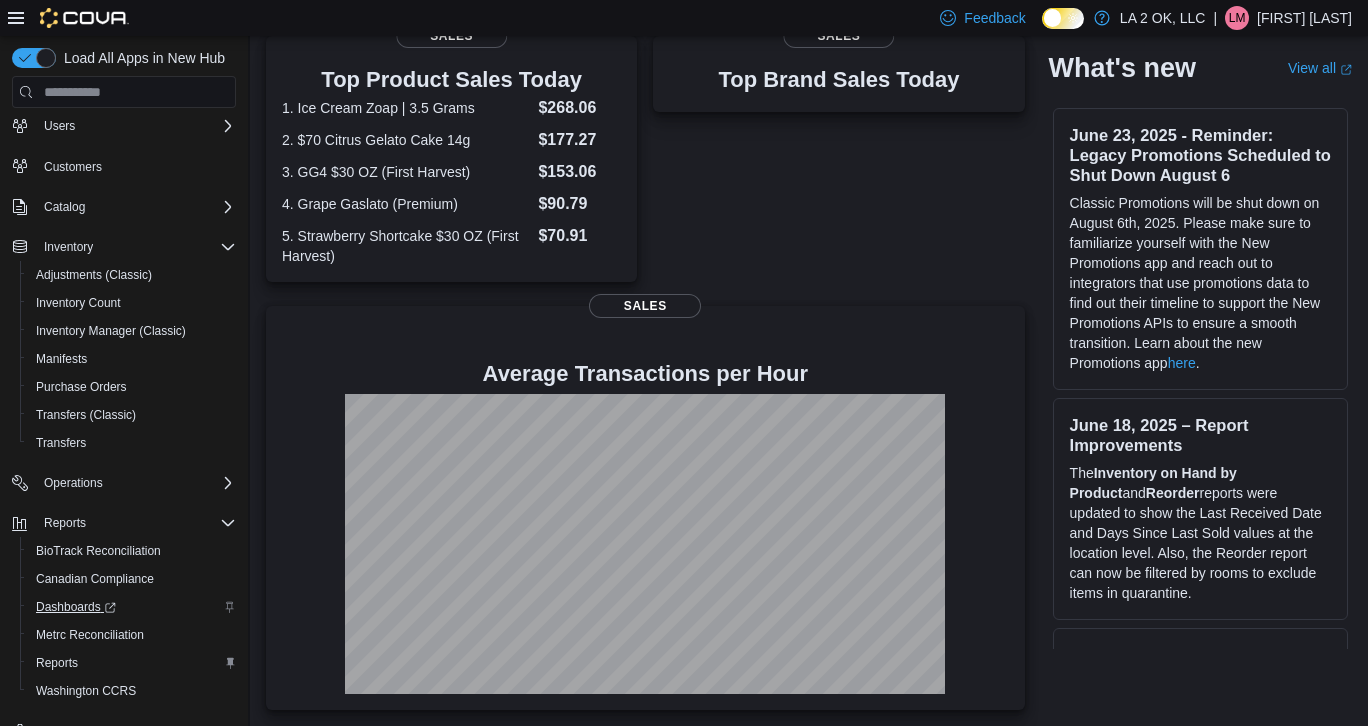 scroll, scrollTop: 145, scrollLeft: 0, axis: vertical 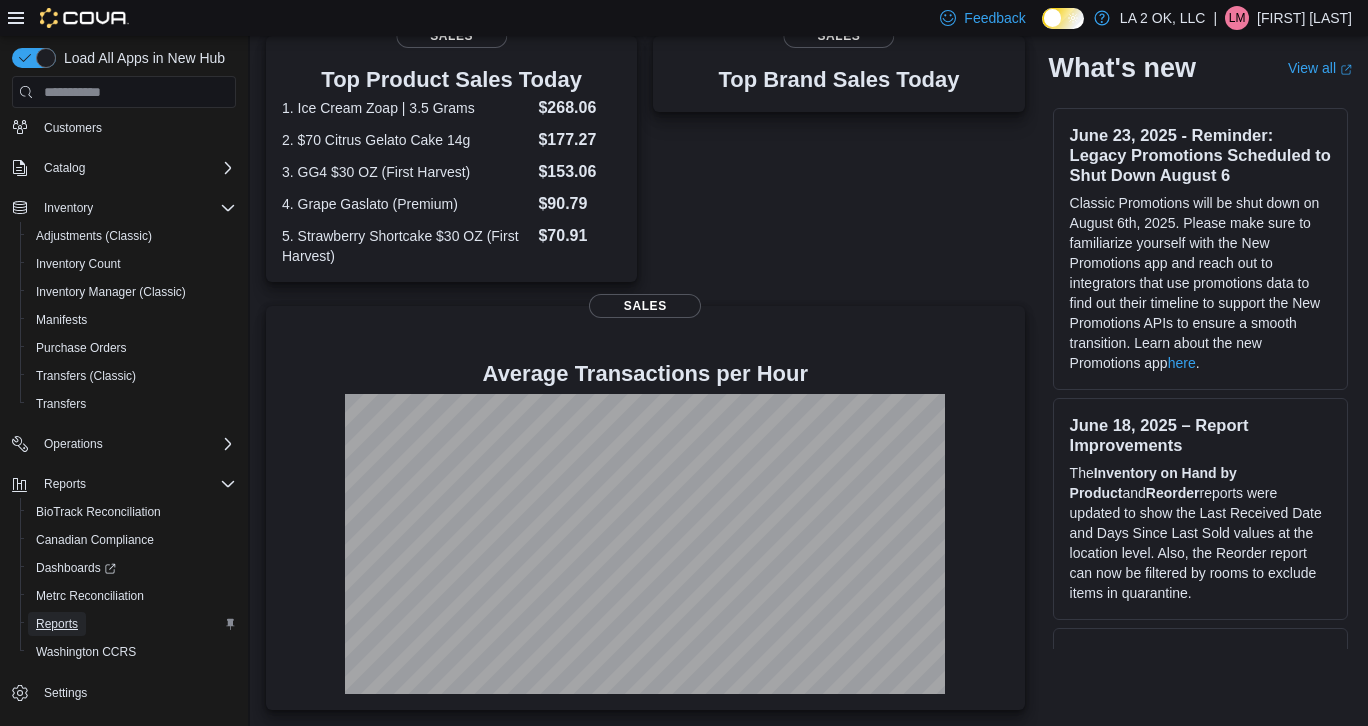 click on "Reports" at bounding box center [57, 624] 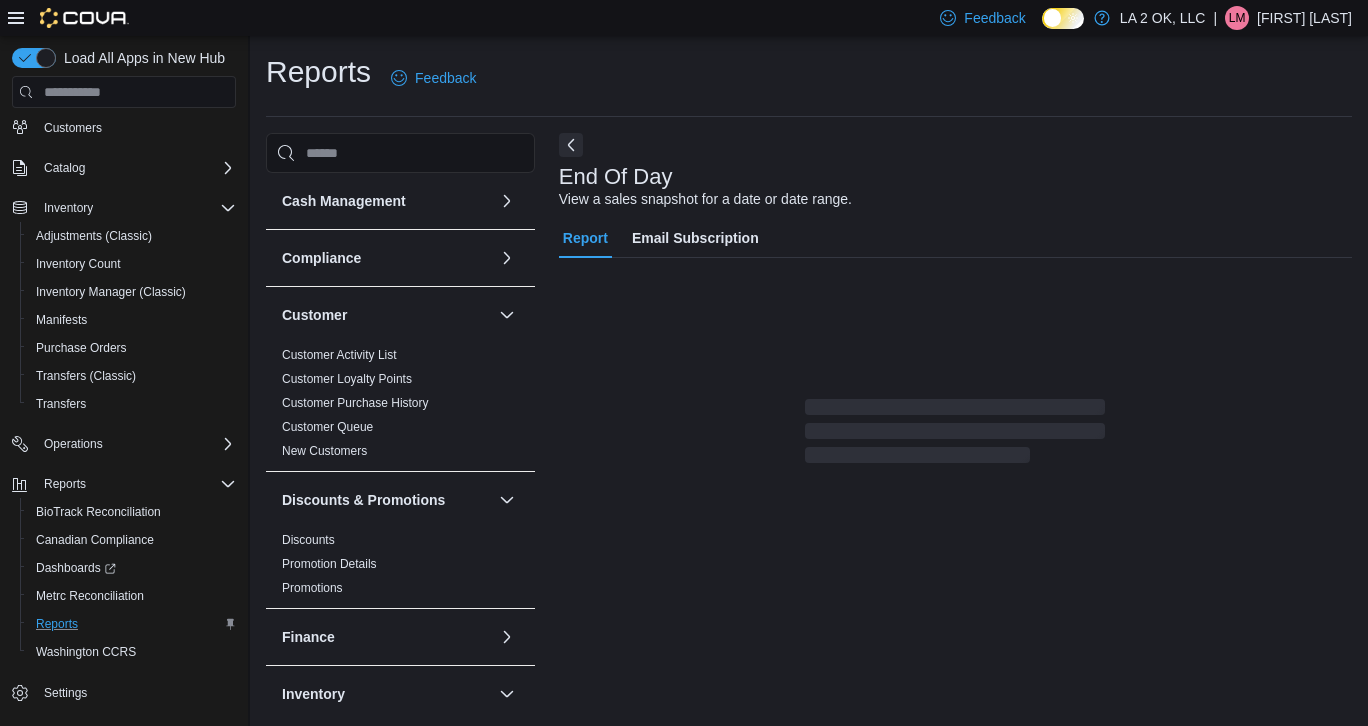 scroll, scrollTop: 8, scrollLeft: 0, axis: vertical 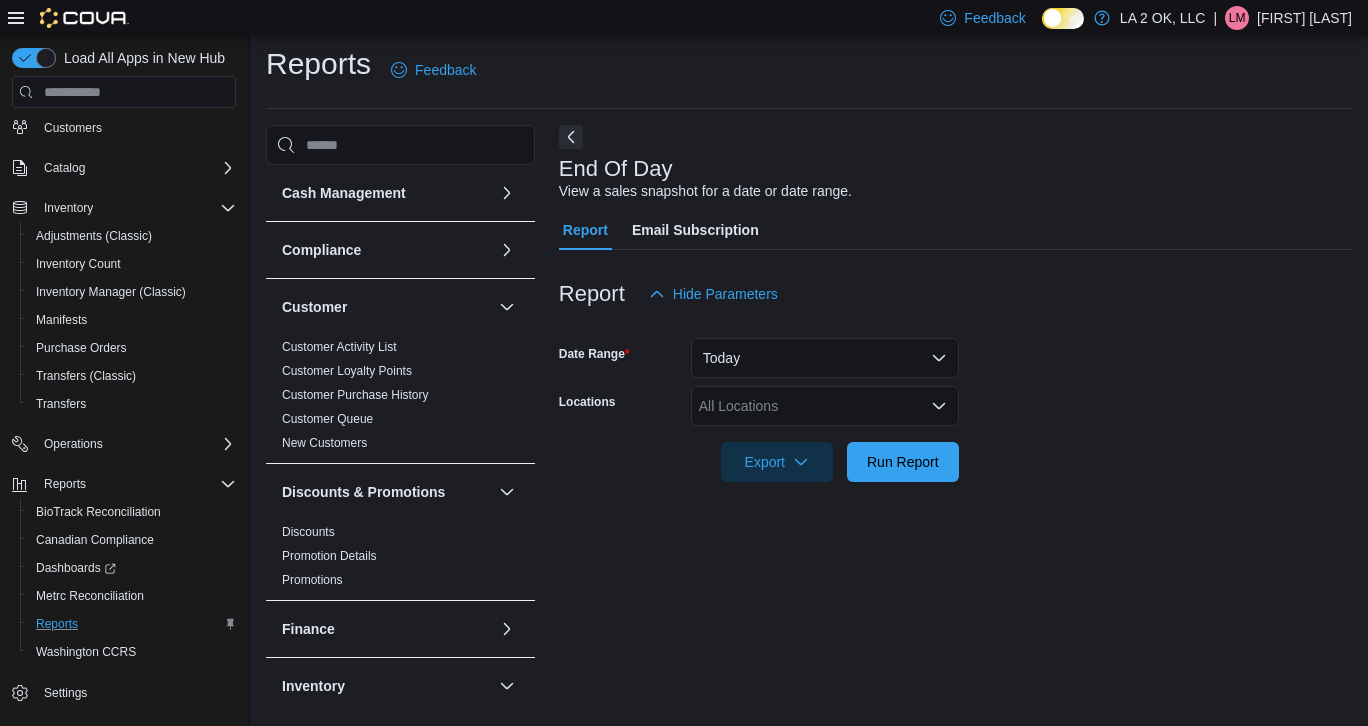 click 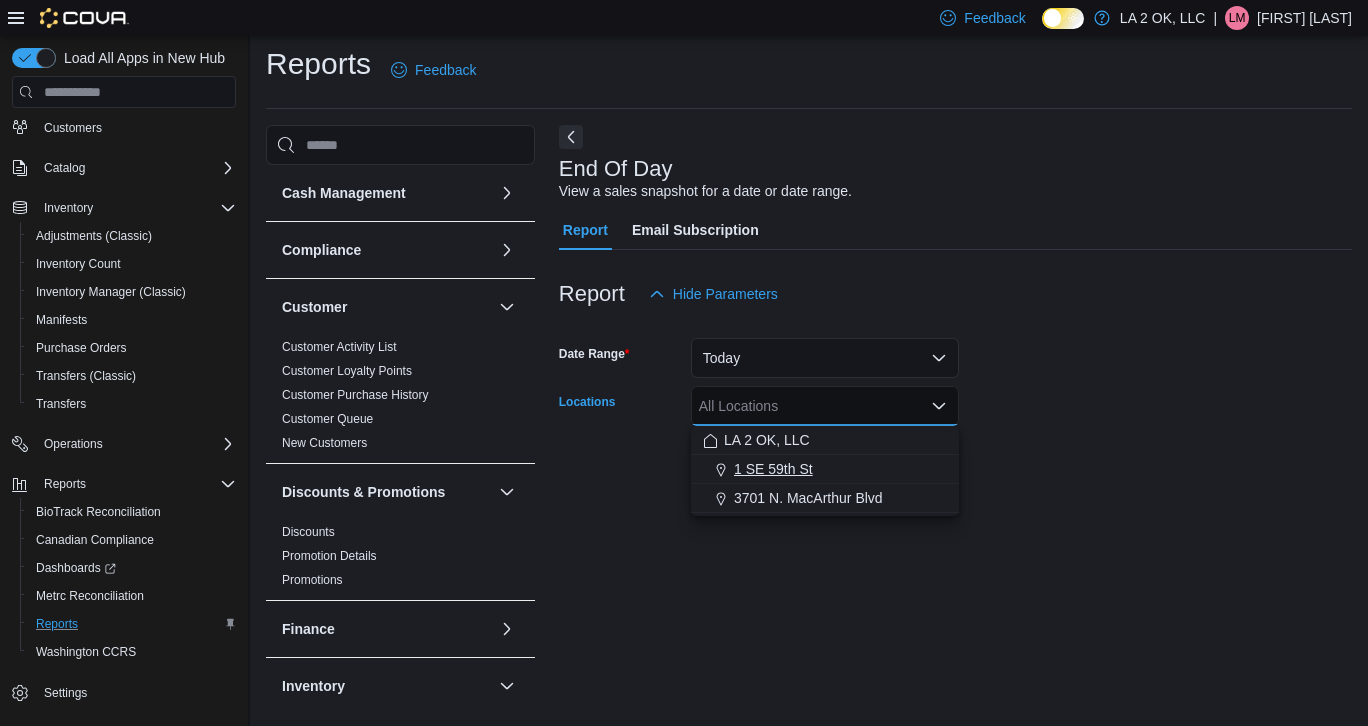 click on "1 SE 59th St" at bounding box center (825, 469) 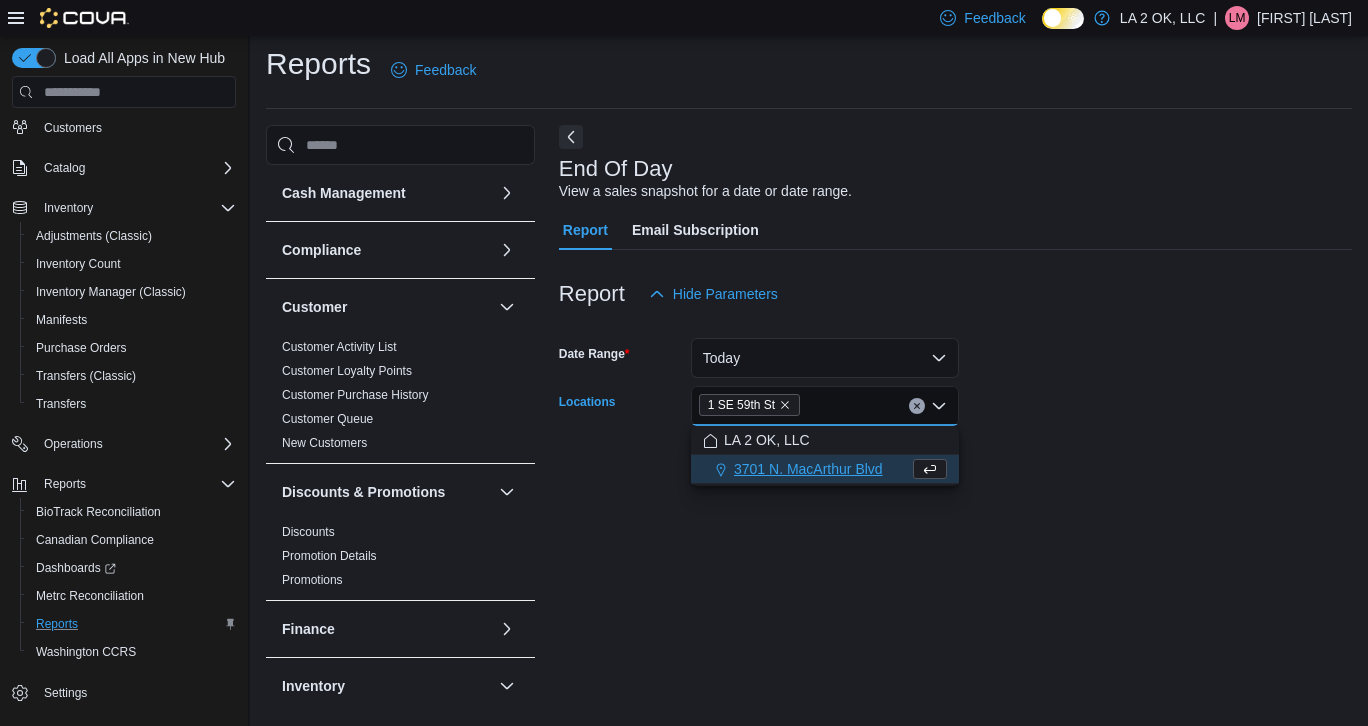 click on "Date Range Today Locations [NUMBER] [STREET] Combo box. Selected. [NUMBER] [STREET]. Press Backspace to delete [NUMBER] [STREET]. Combo box input. All Locations. Type some text or, to display a list of choices, press Down Arrow. To exit the list of choices, press Escape. Export  Run Report" at bounding box center [955, 398] 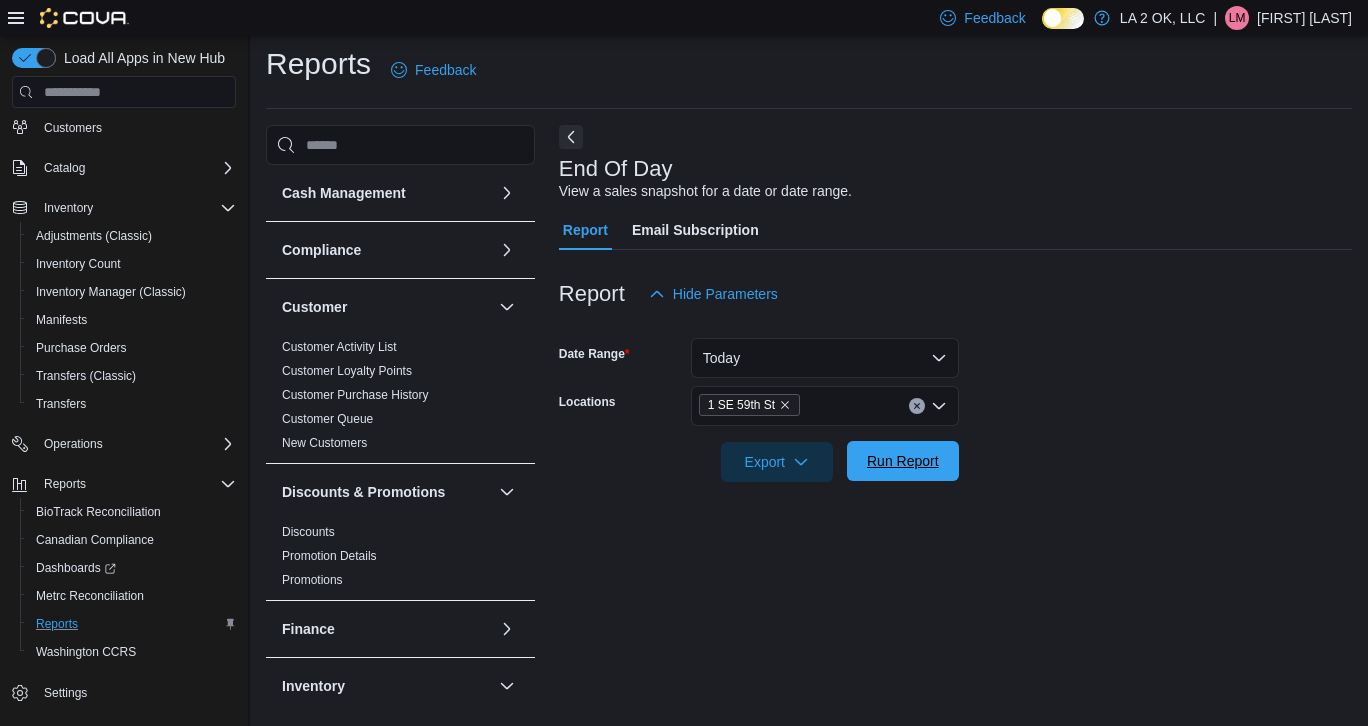 click on "Run Report" at bounding box center (903, 461) 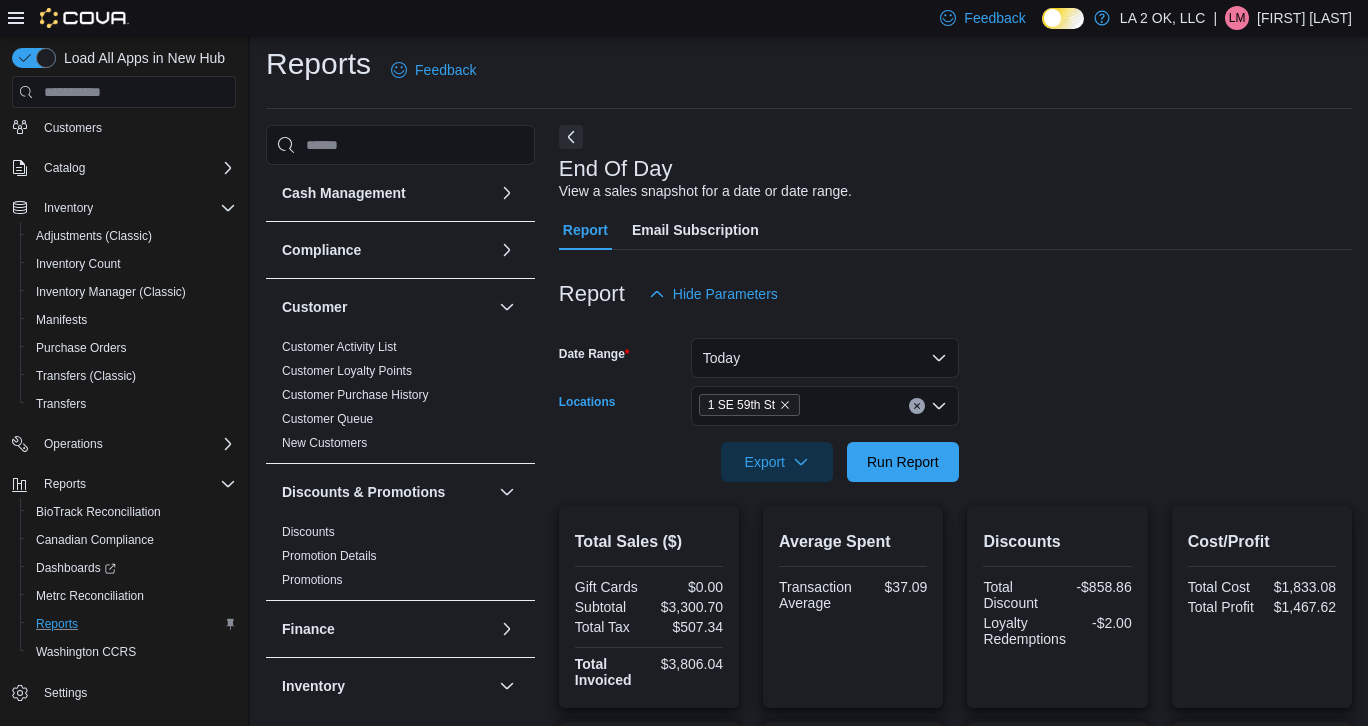 click on "1 SE 59th St" at bounding box center [825, 406] 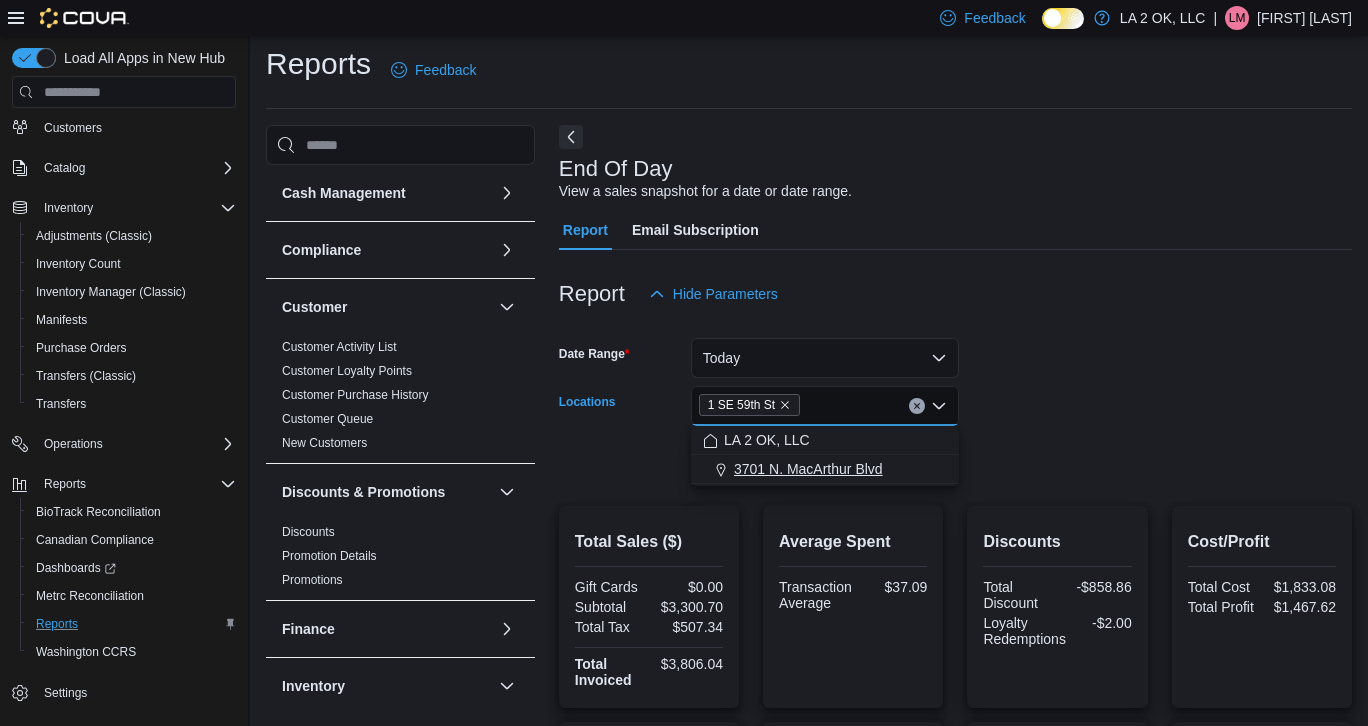 click on "3701 N. MacArthur Blvd" at bounding box center [808, 469] 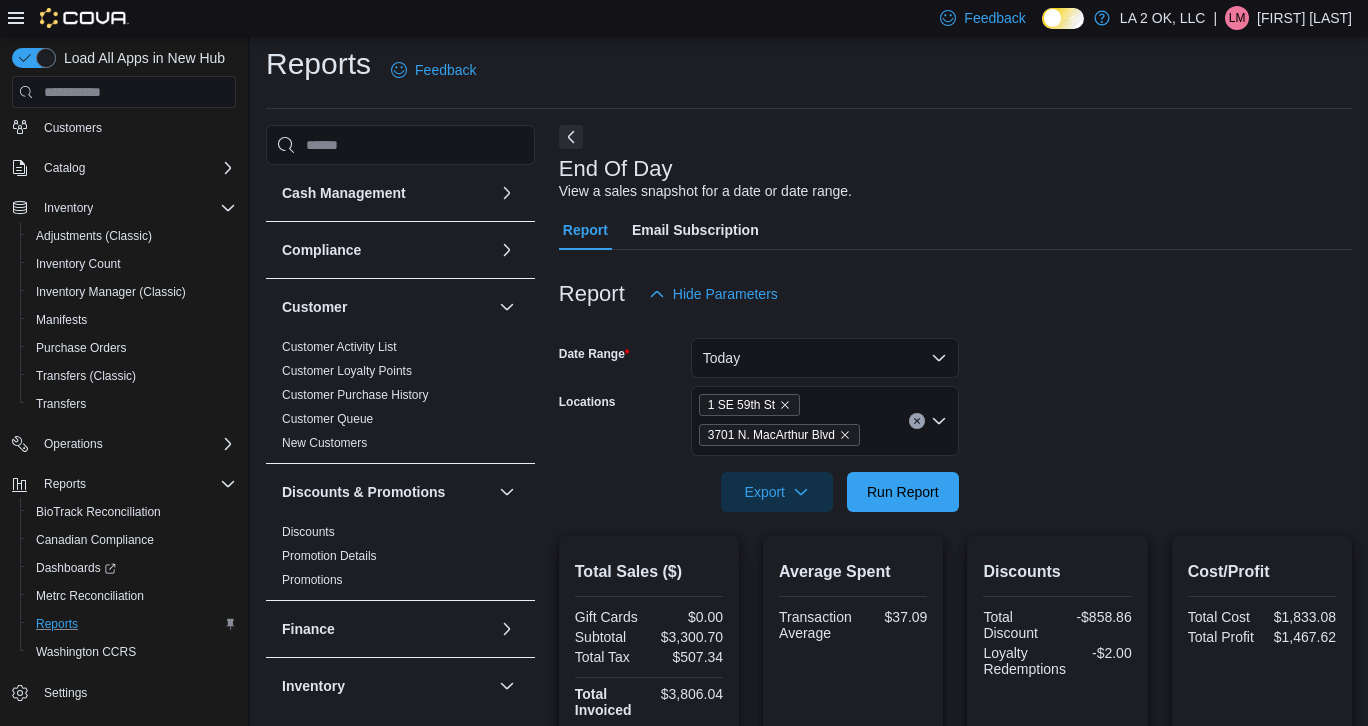 click on "Date Range Today Locations [NUMBER] [STREET] [NUMBER] [STREET] Export  Run Report" at bounding box center (955, 413) 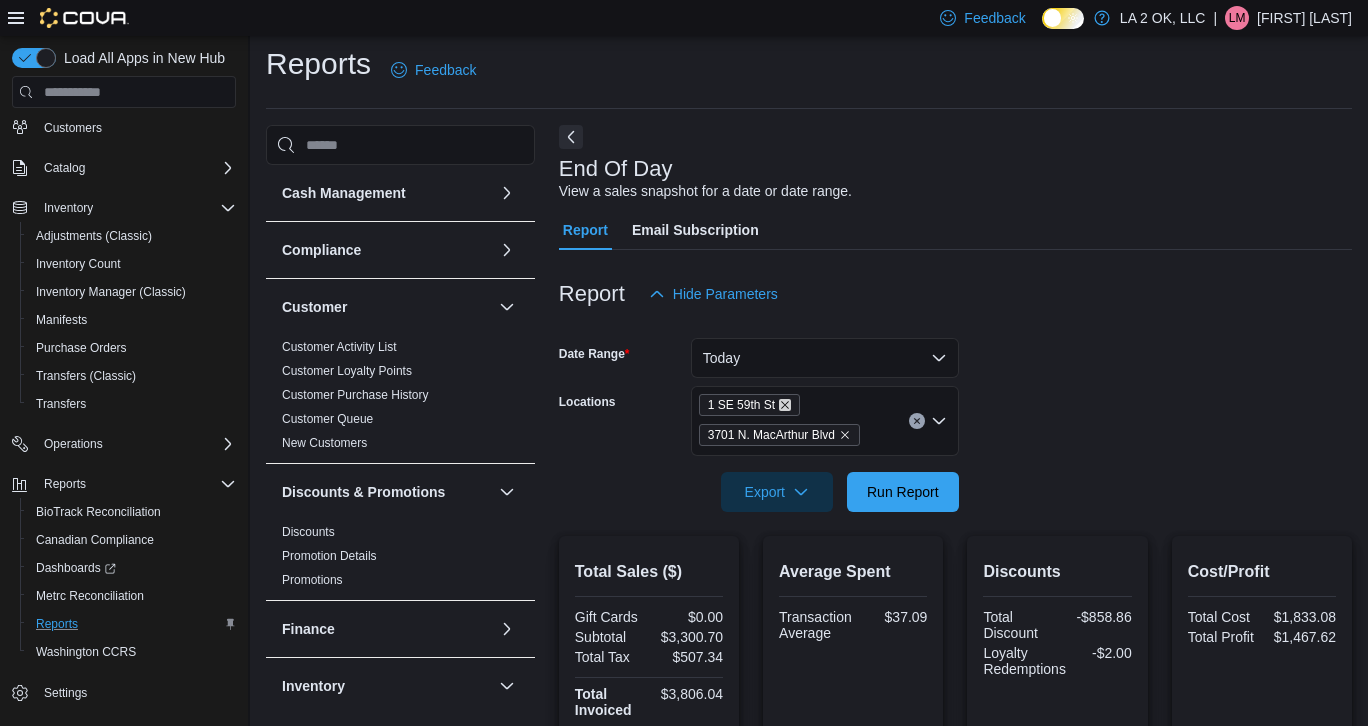 click 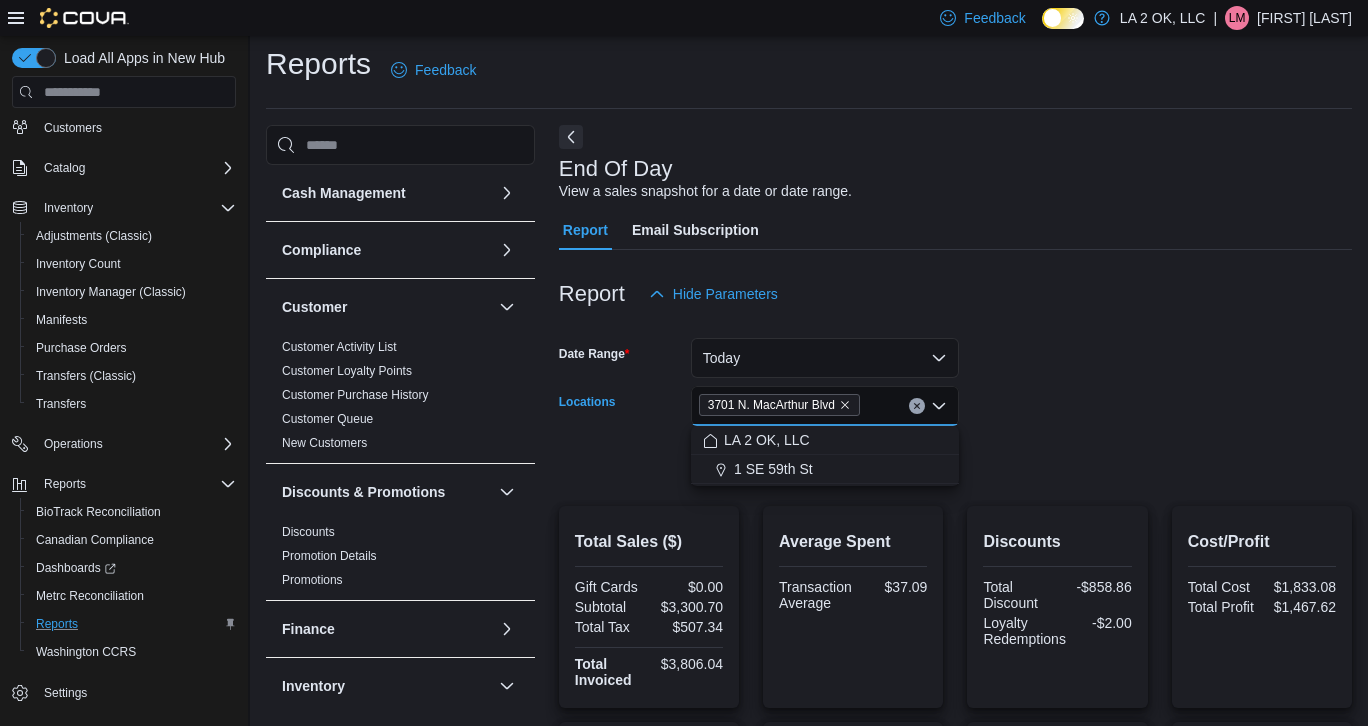 click on "Export  Run Report" at bounding box center [759, 462] 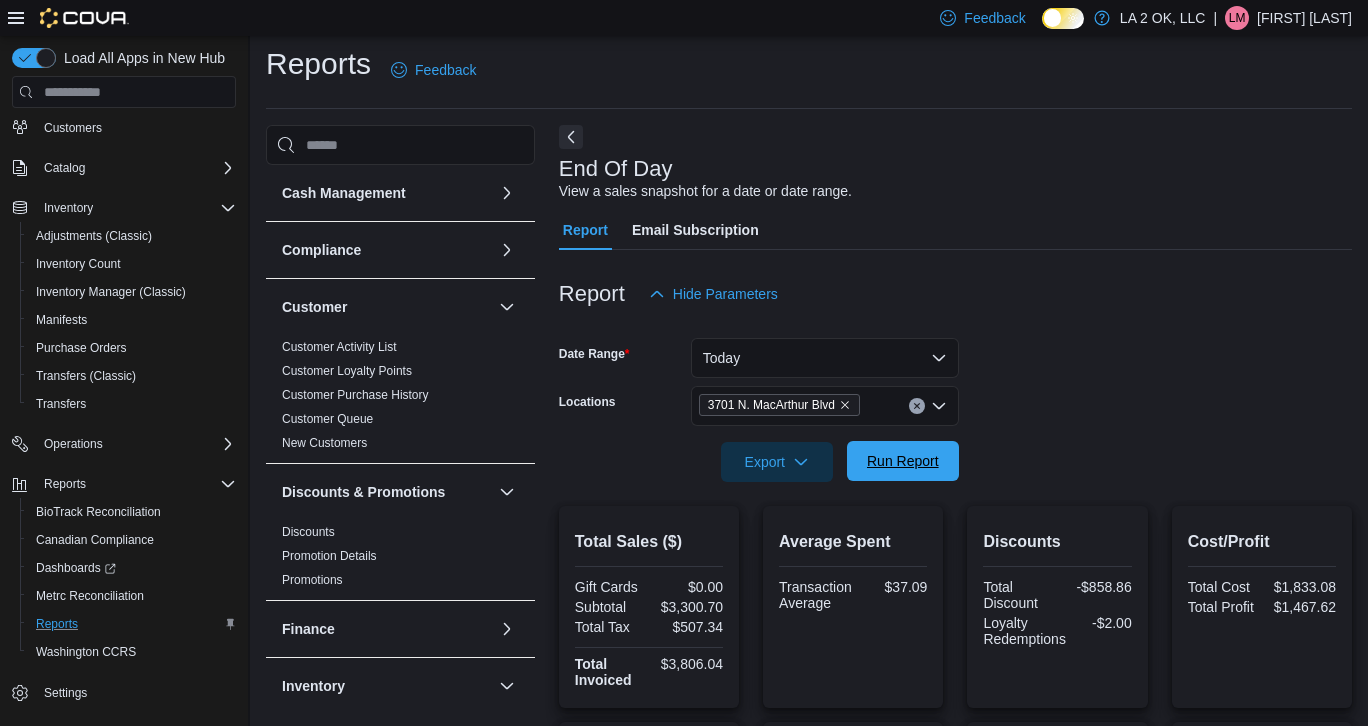 click on "Run Report" at bounding box center (903, 461) 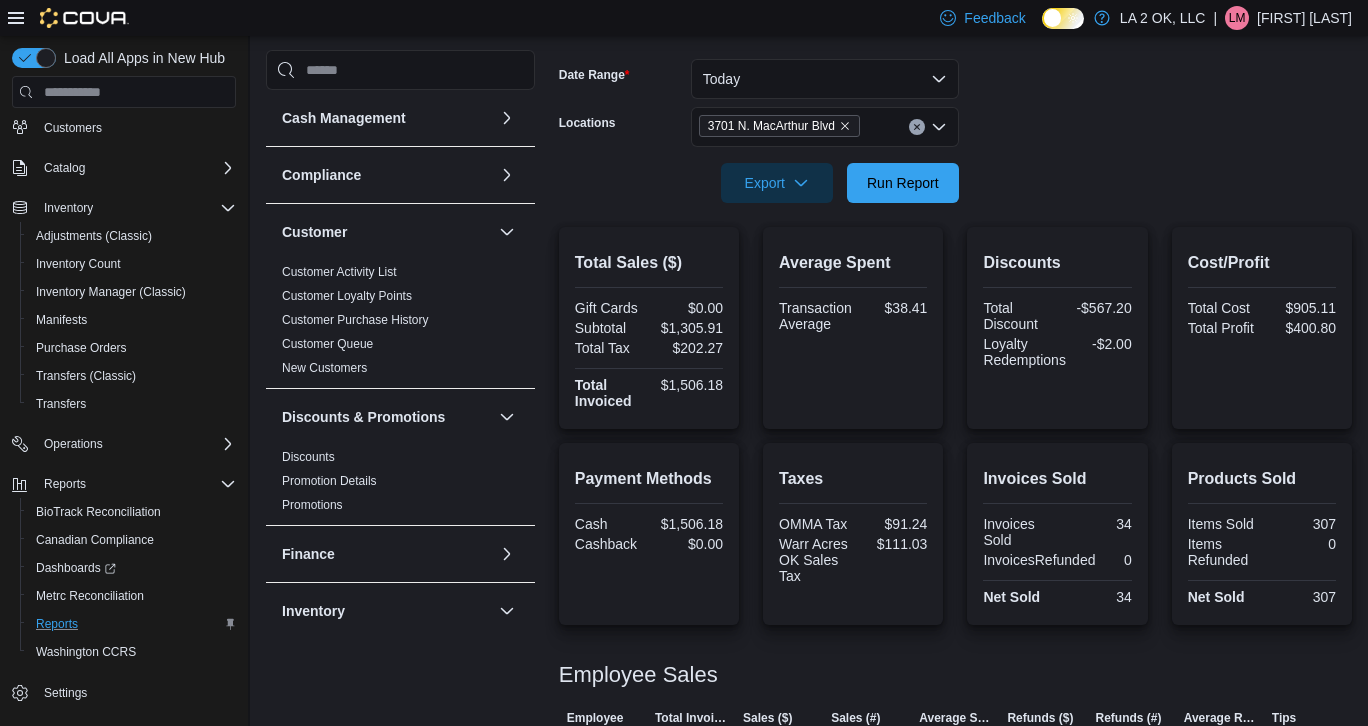 scroll, scrollTop: 130, scrollLeft: 0, axis: vertical 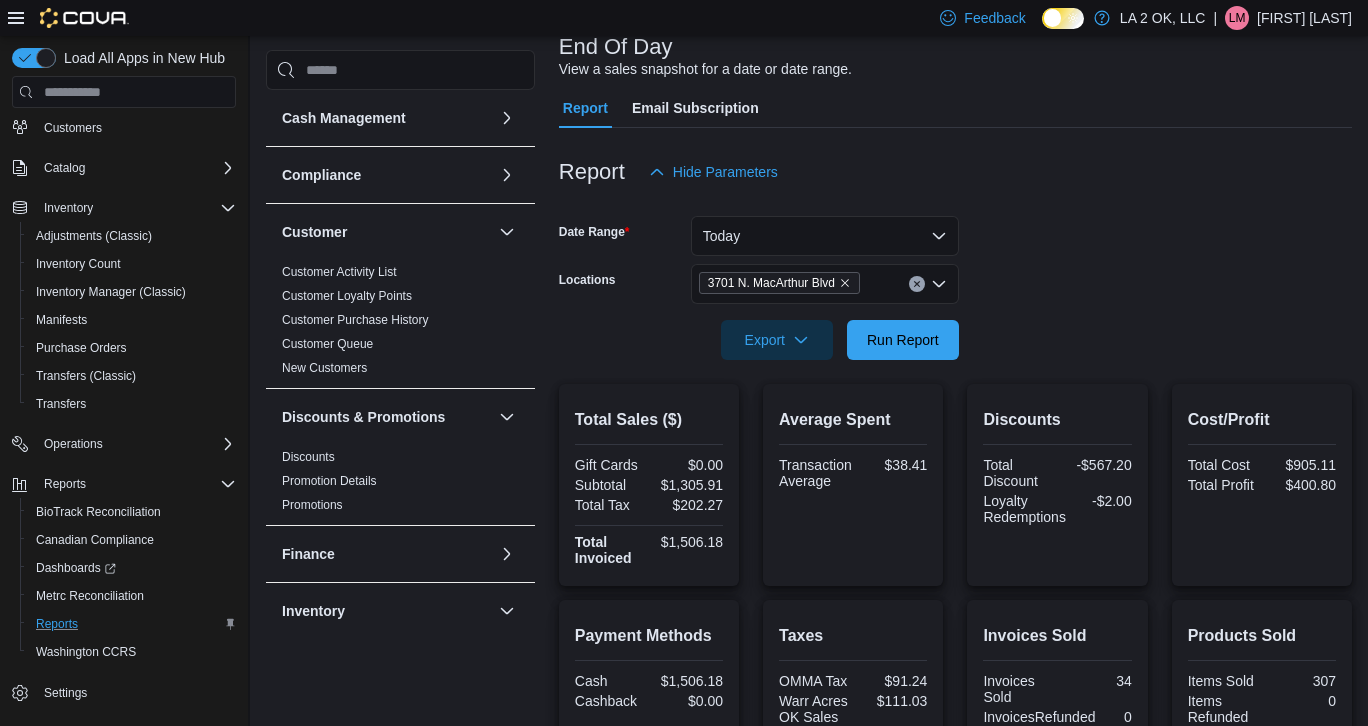 click 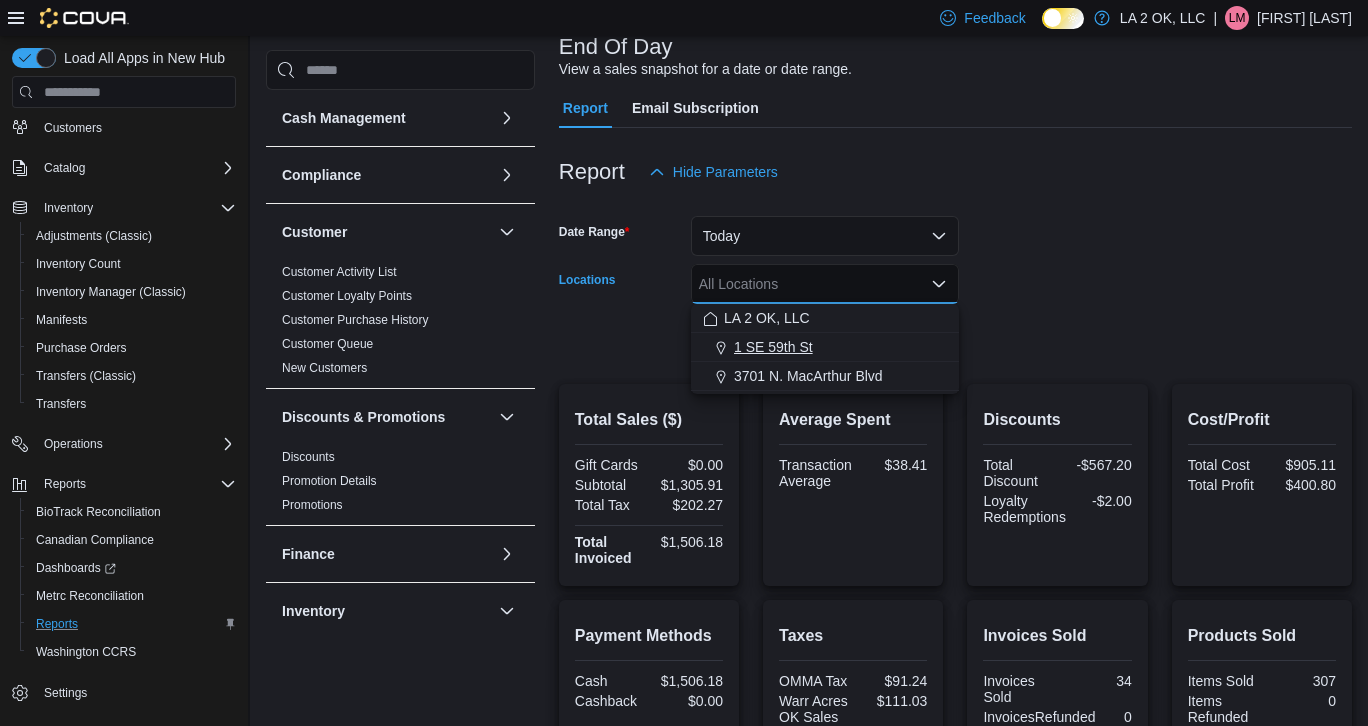 click on "1 SE 59th St" at bounding box center (773, 347) 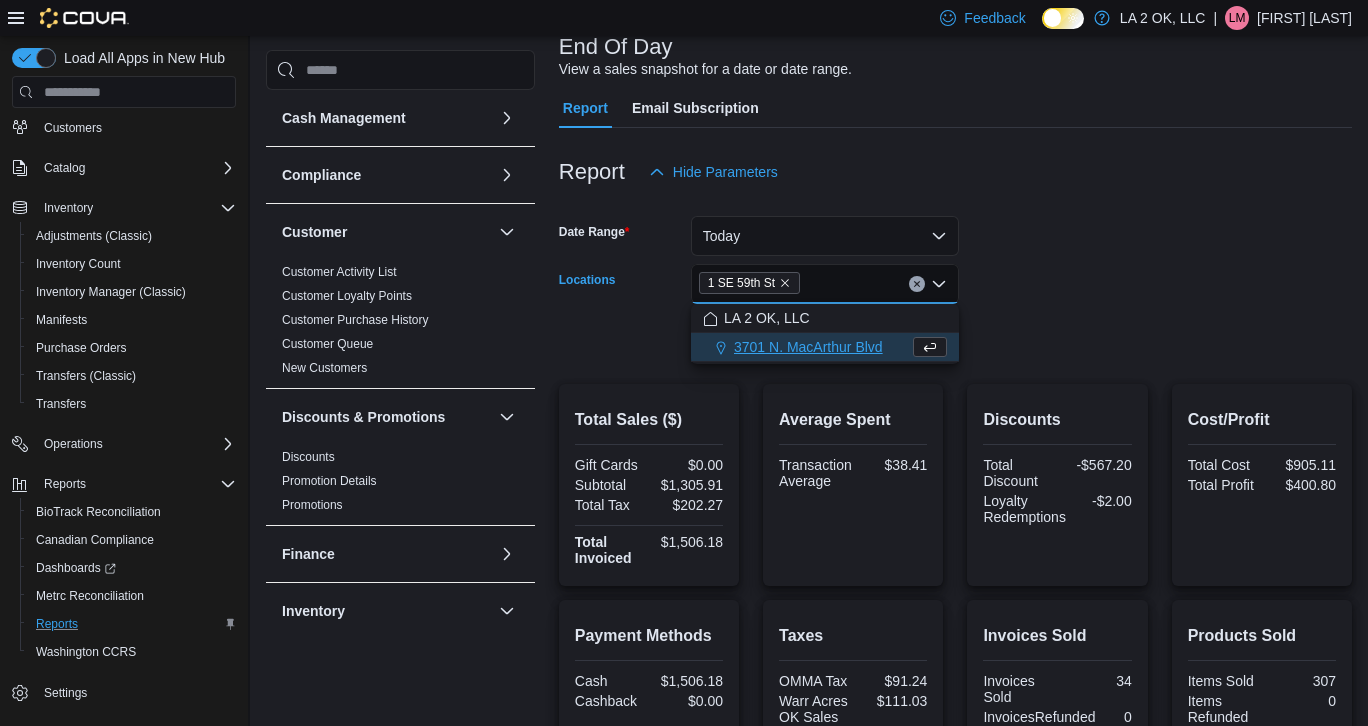 click on "Date Range Today Locations [NUMBER] [STREET] Combo box. Selected. [NUMBER] [STREET]. Press Backspace to delete [NUMBER] [STREET]. Combo box input. All Locations. Type some text or, to display a list of choices, press Down Arrow. To exit the list of choices, press Escape. Export  Run Report" at bounding box center (955, 276) 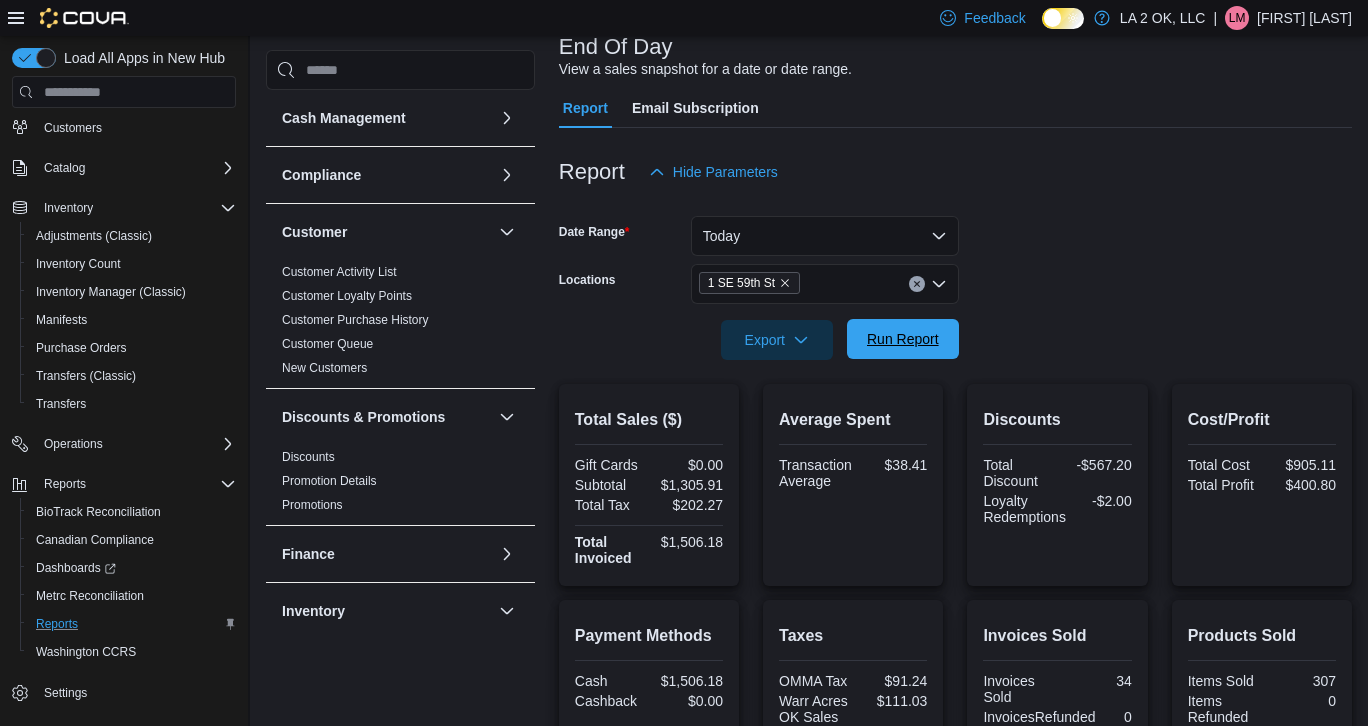 click on "Run Report" at bounding box center [903, 339] 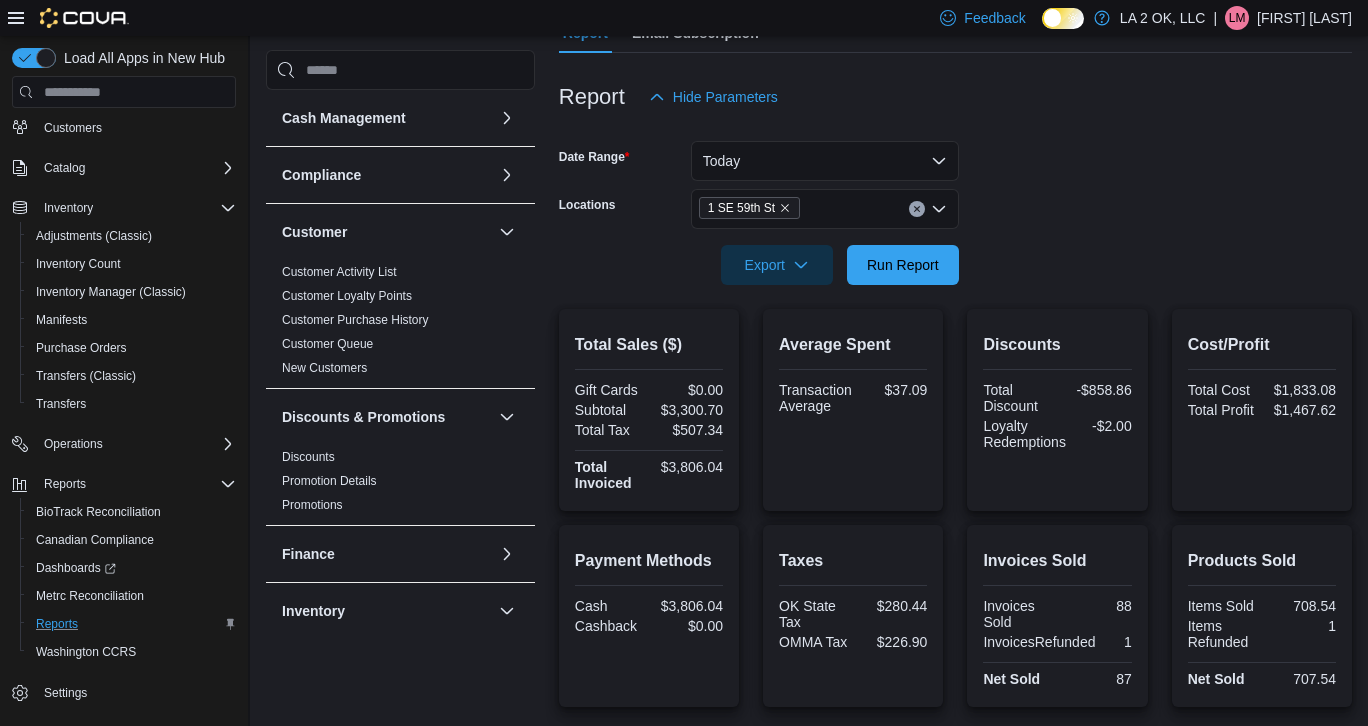 scroll, scrollTop: 163, scrollLeft: 0, axis: vertical 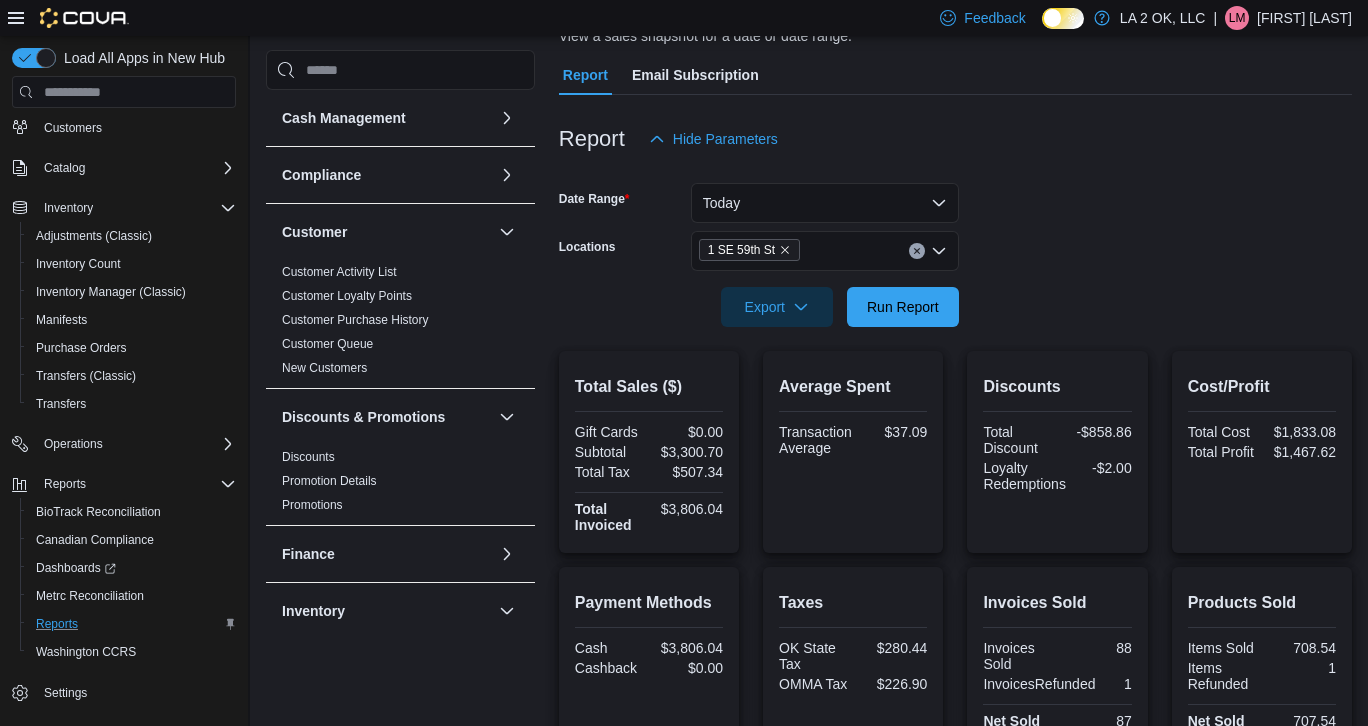 click 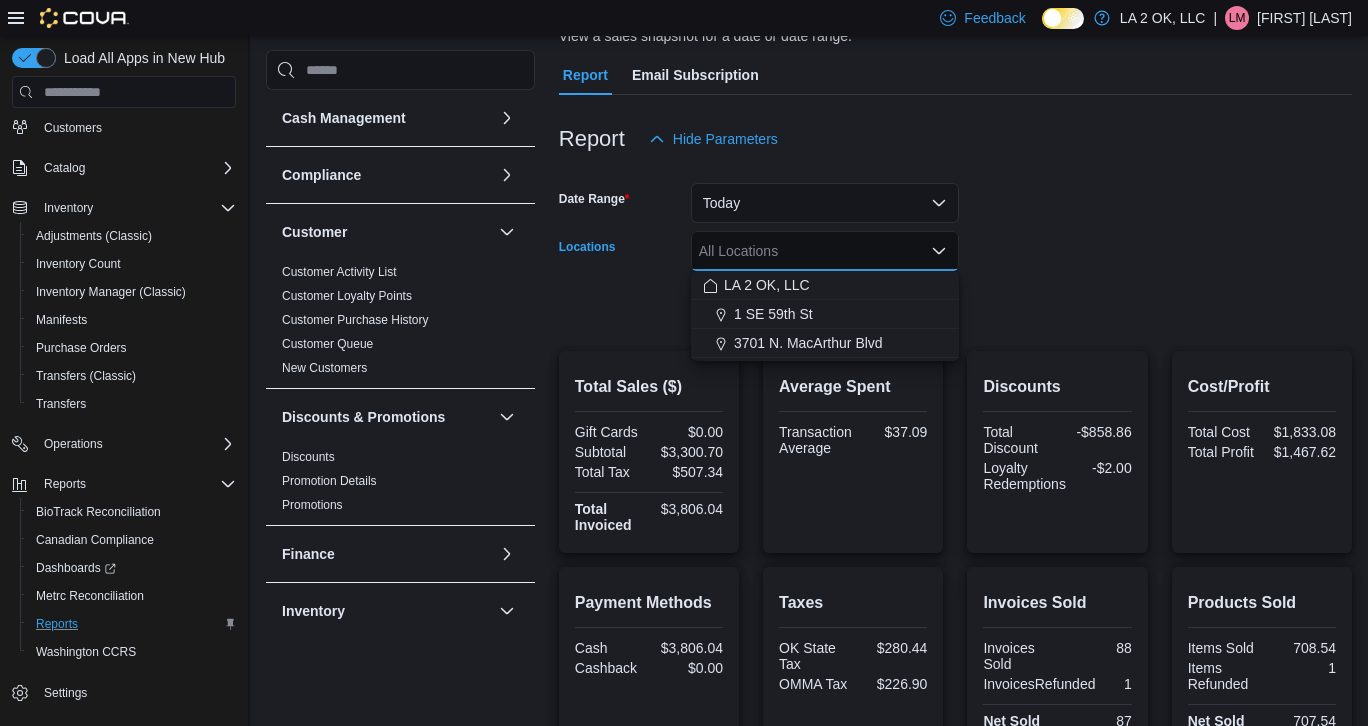 click on "Date Range Today Locations All Locations Combo box. Selected. Combo box input. All Locations. Type some text or, to display a list of choices, press Down Arrow. To exit the list of choices, press Escape. Export  Run Report" at bounding box center (955, 243) 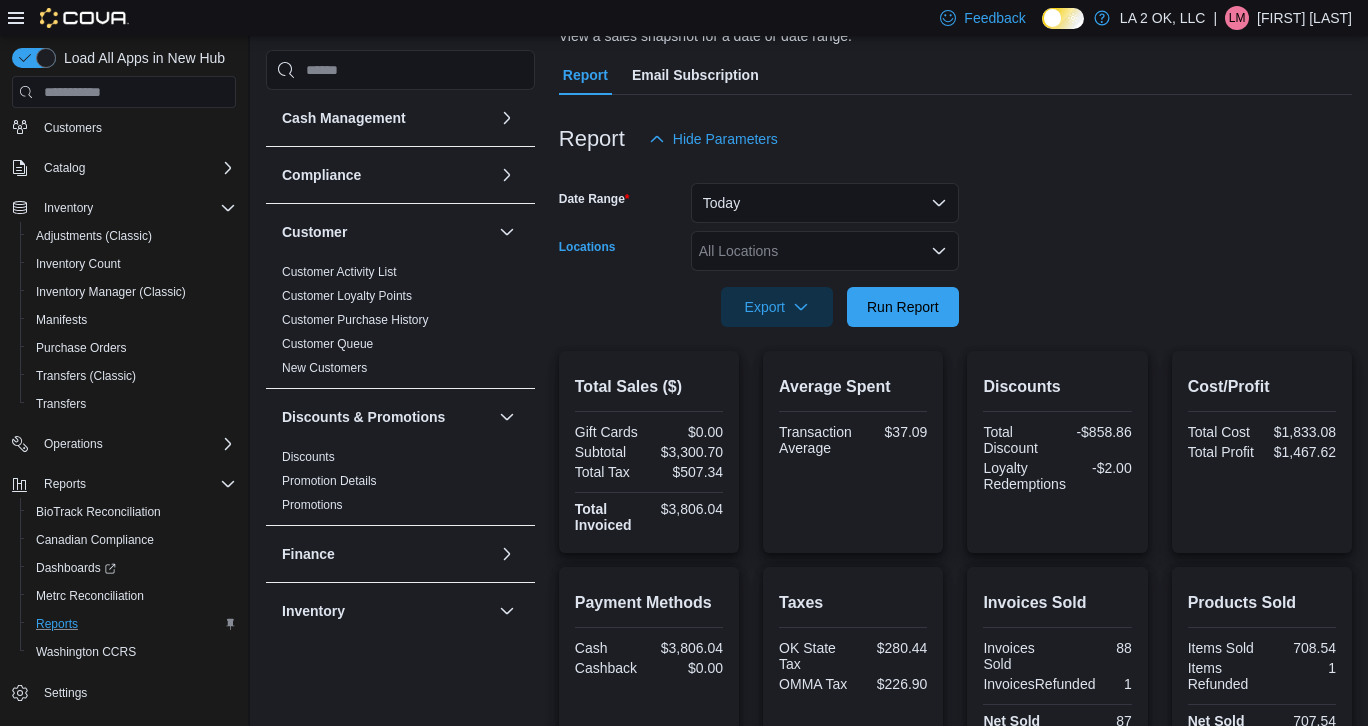 click on "All Locations" at bounding box center (825, 251) 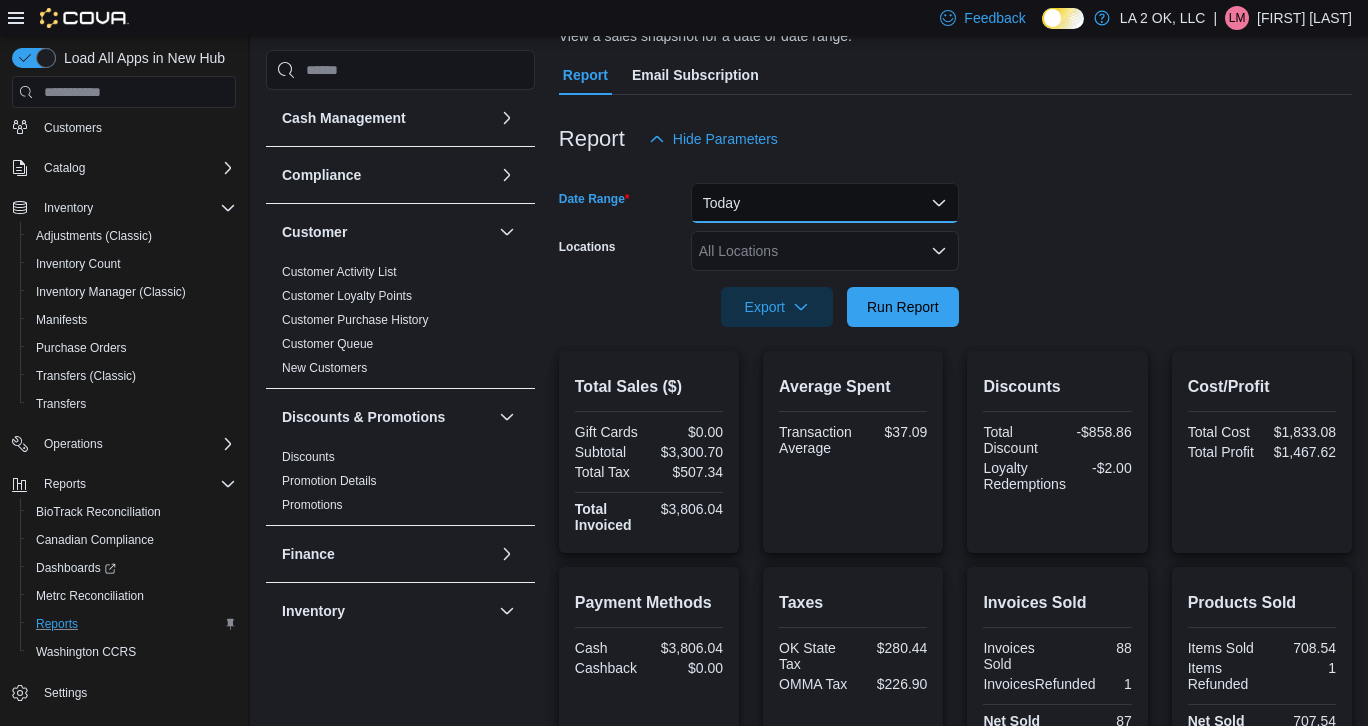 click on "Today" at bounding box center (825, 203) 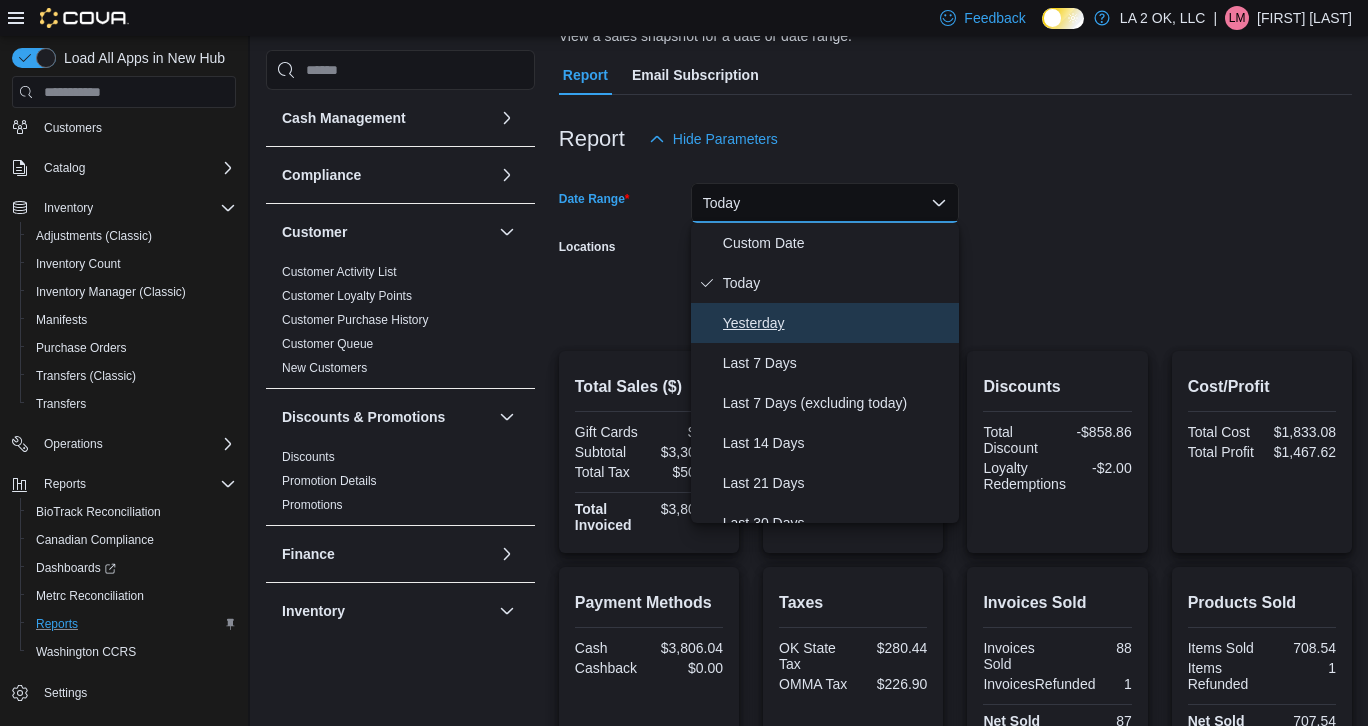 click on "Yesterday" at bounding box center (825, 323) 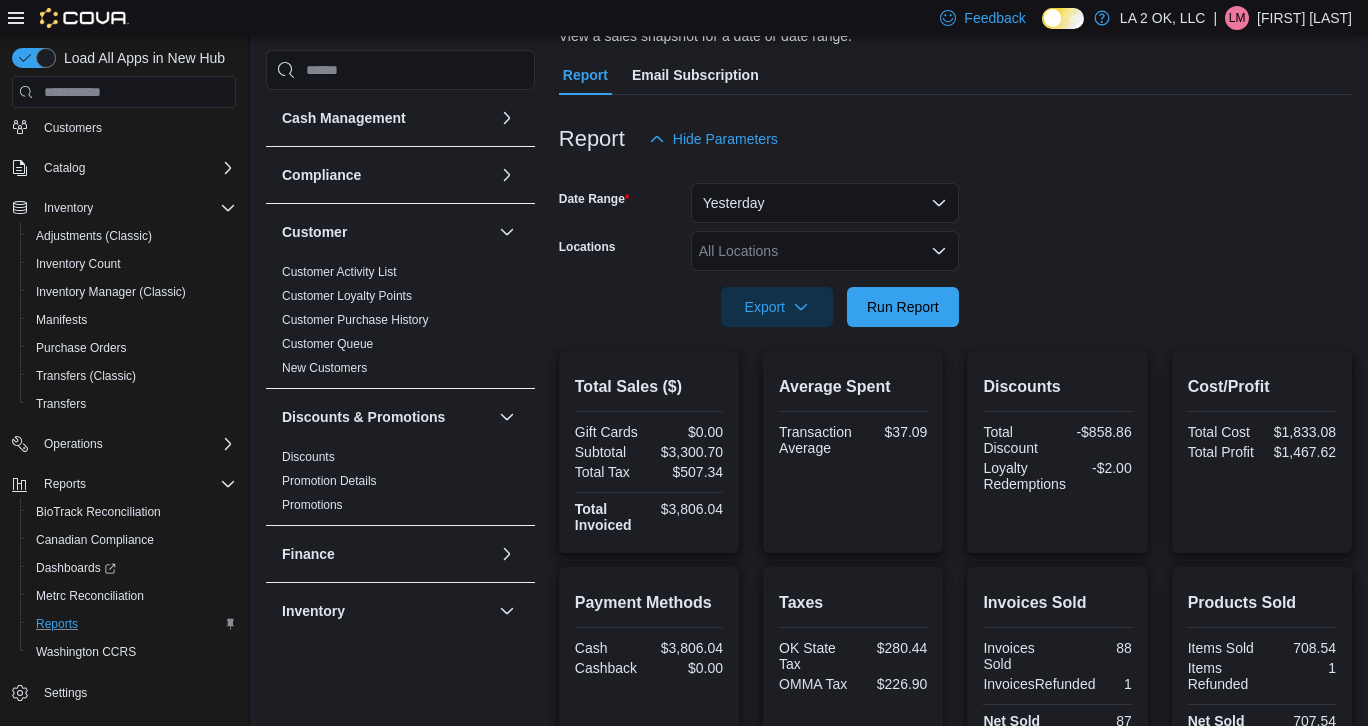click on "Date Range Yesterday Locations All Locations Export  Run Report" at bounding box center [955, 243] 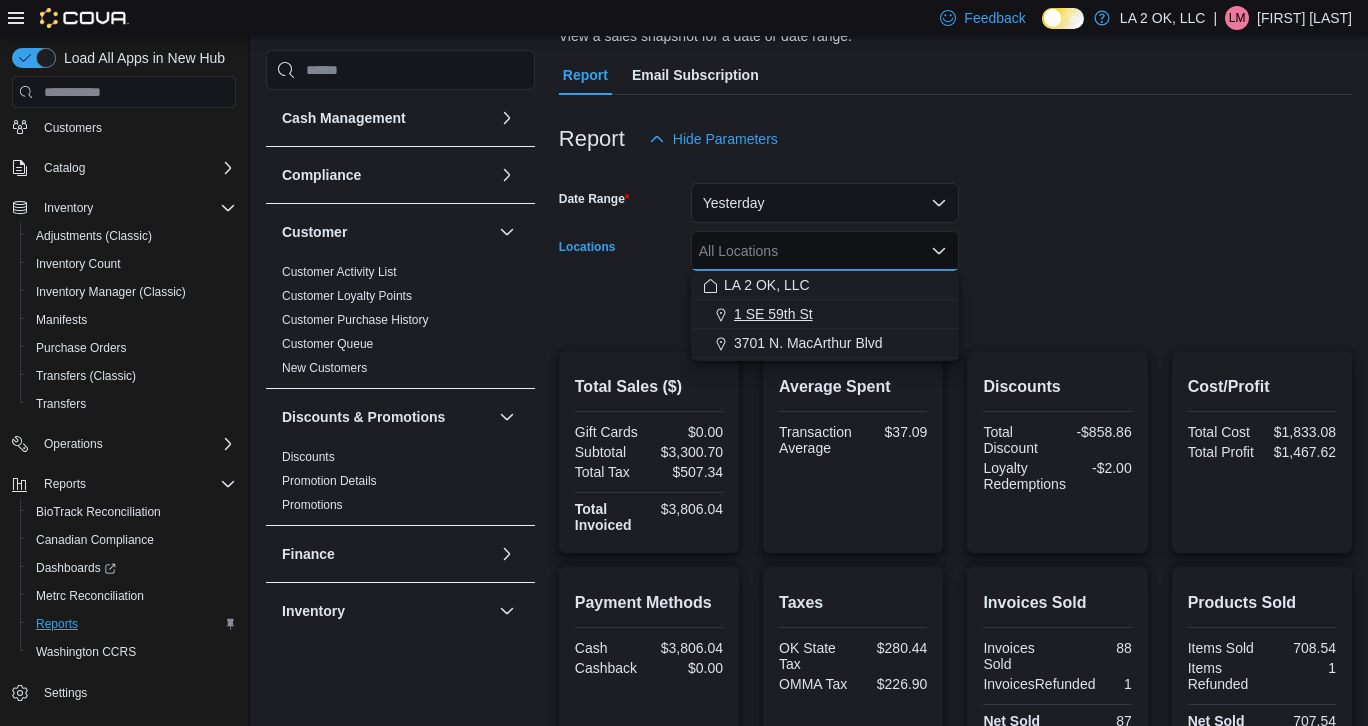click on "1 SE 59th St" at bounding box center [825, 314] 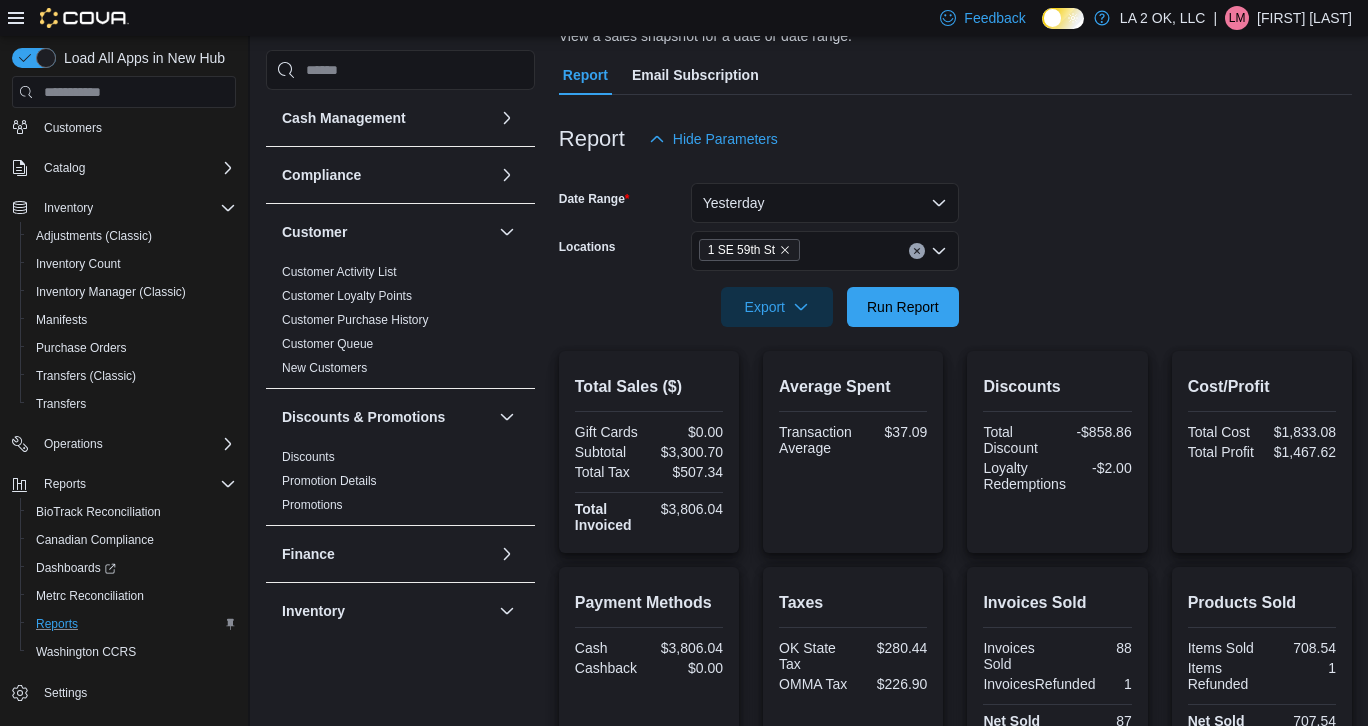 click on "Date Range Yesterday Locations [NUMBER] [STREET] Export  Run Report" at bounding box center [955, 243] 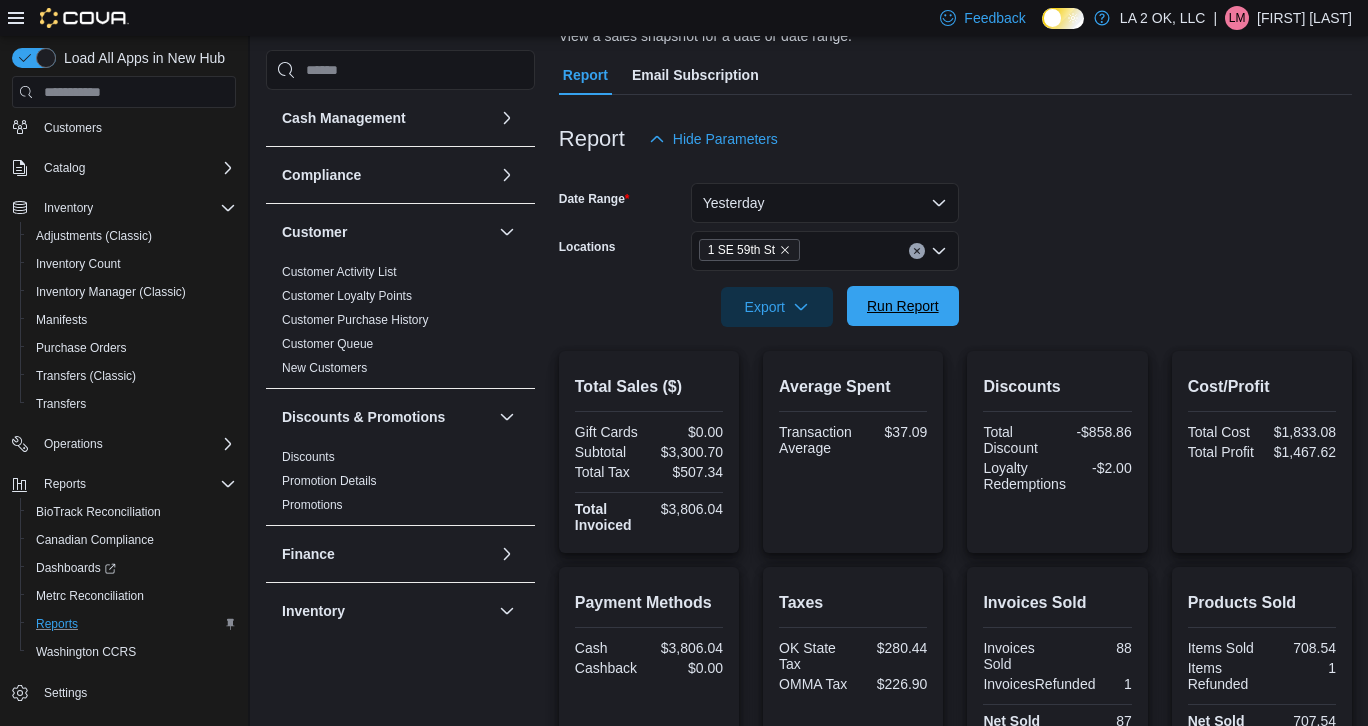 click on "Run Report" at bounding box center [903, 306] 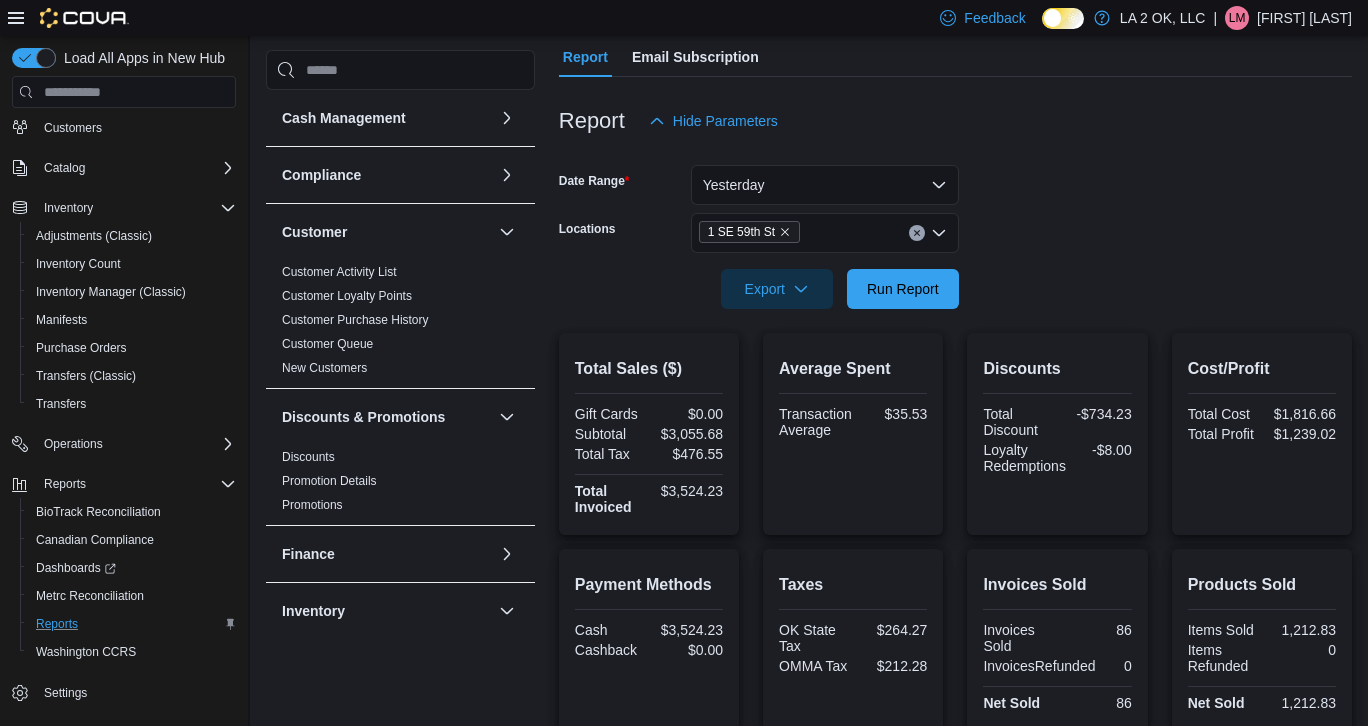 scroll, scrollTop: 185, scrollLeft: 0, axis: vertical 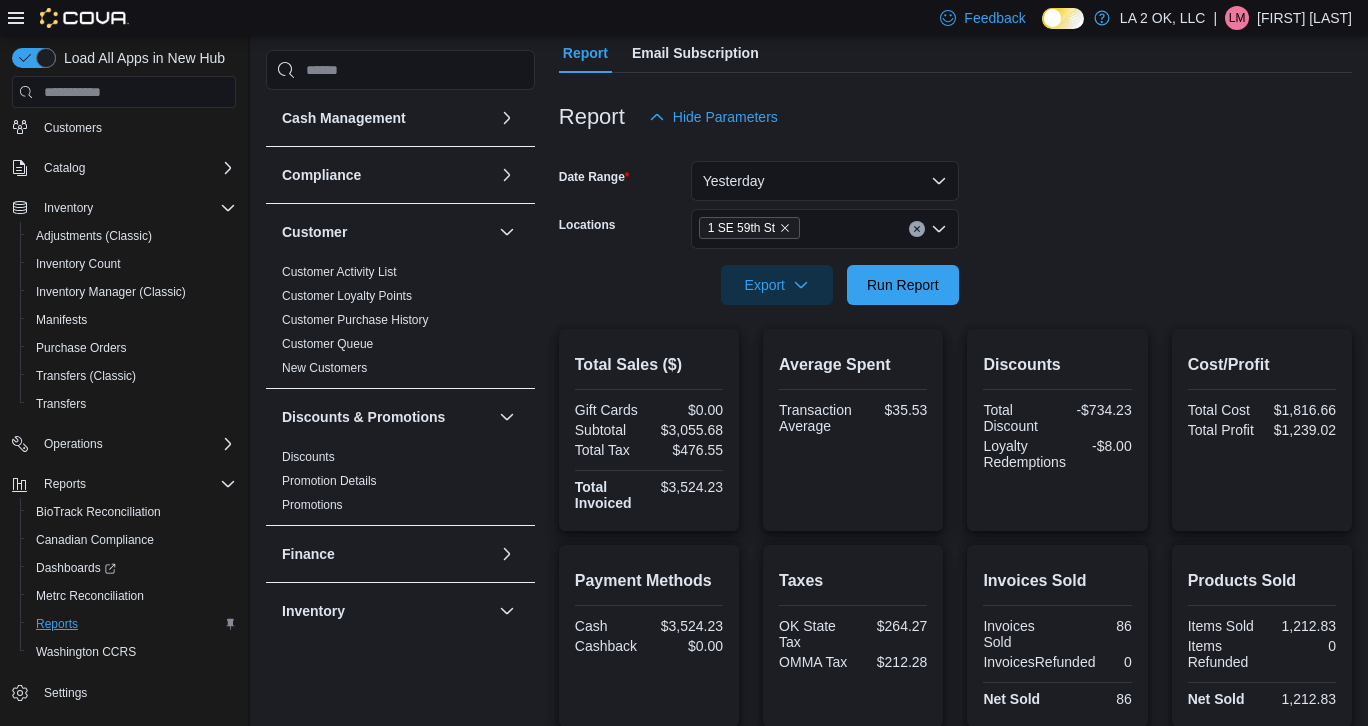 click at bounding box center [917, 229] 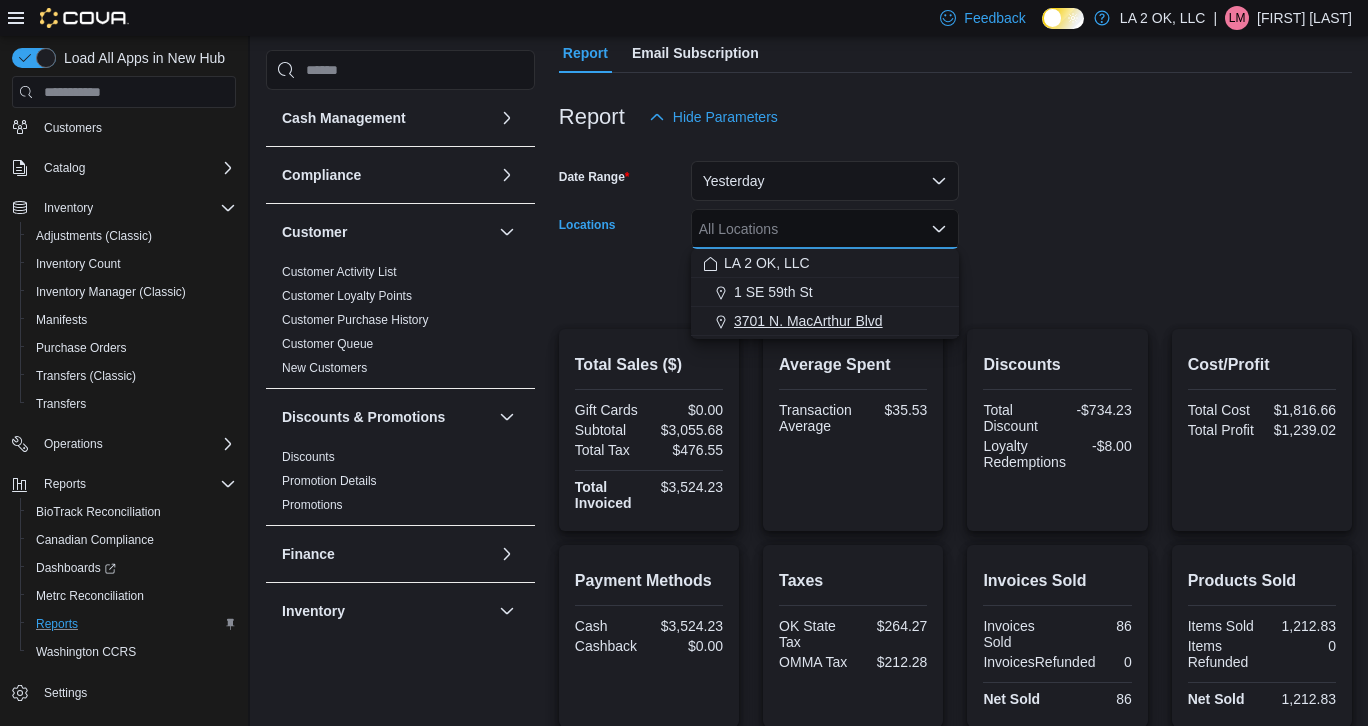 click on "3701 N. MacArthur Blvd" at bounding box center [808, 321] 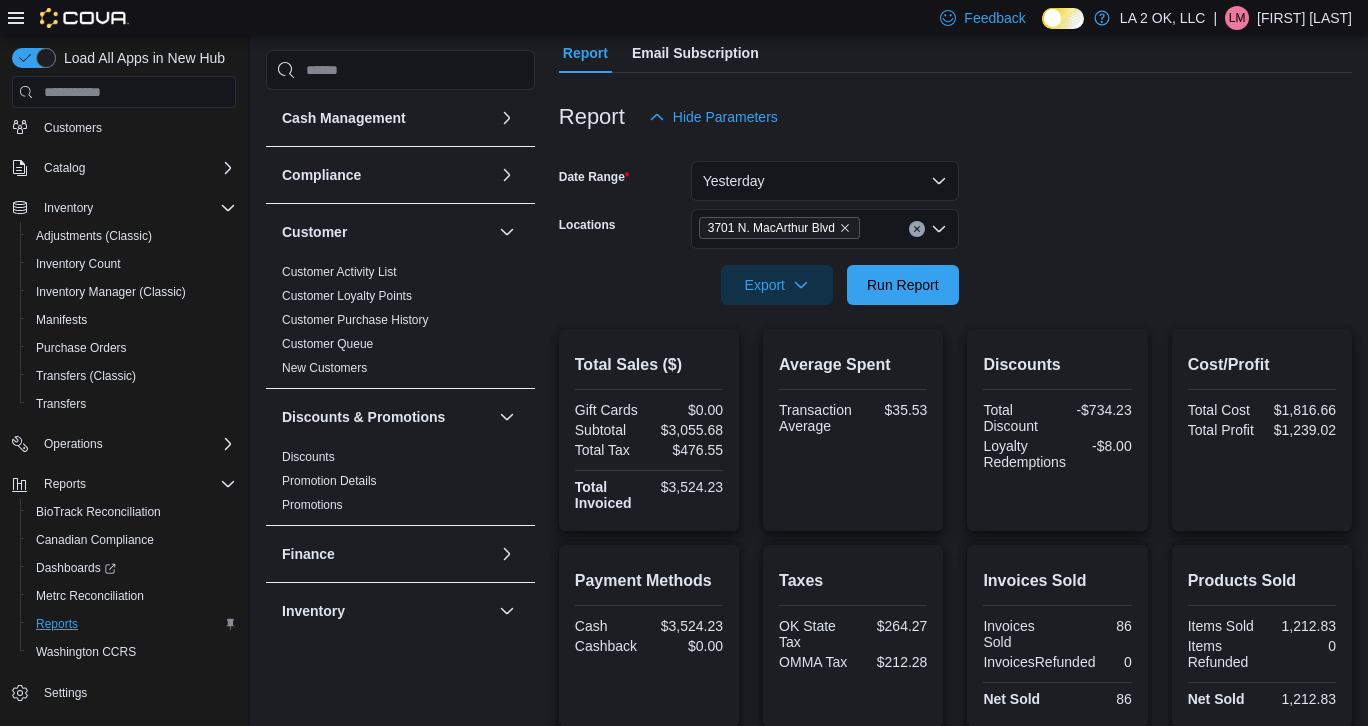 click at bounding box center (955, 317) 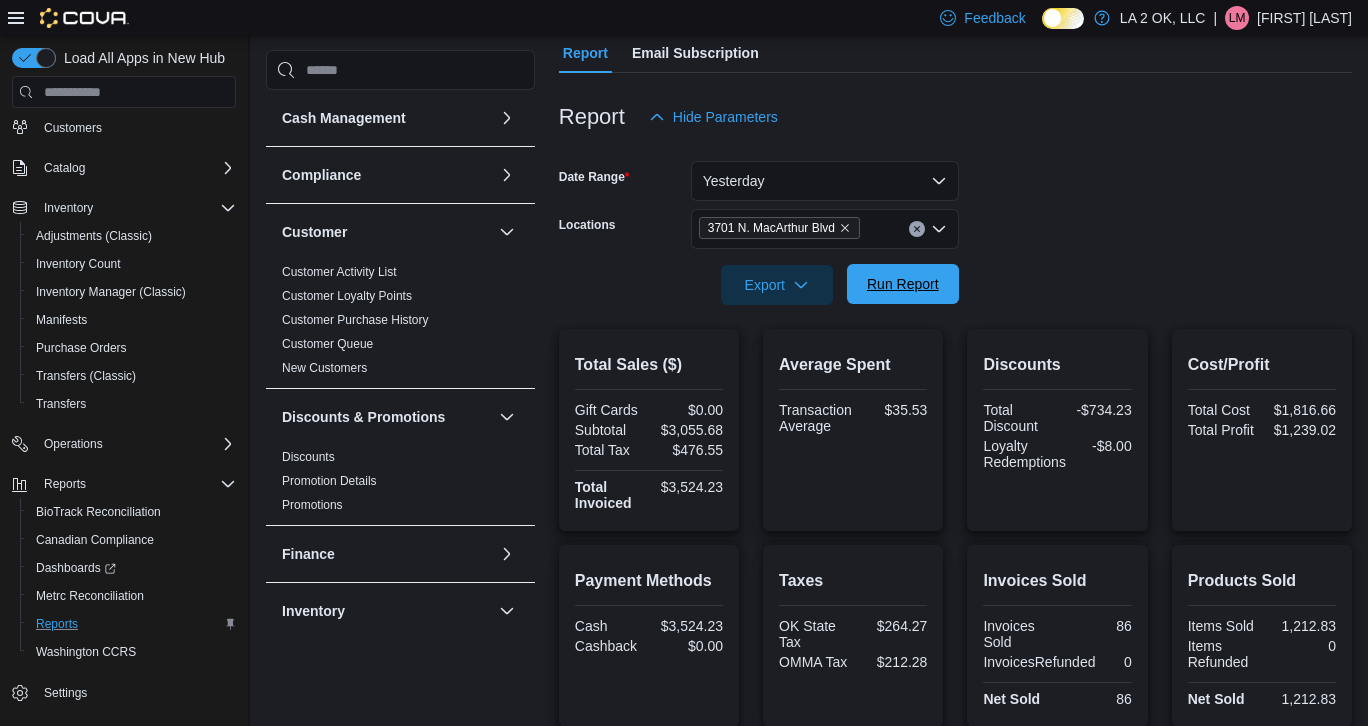 click on "Run Report" at bounding box center [903, 284] 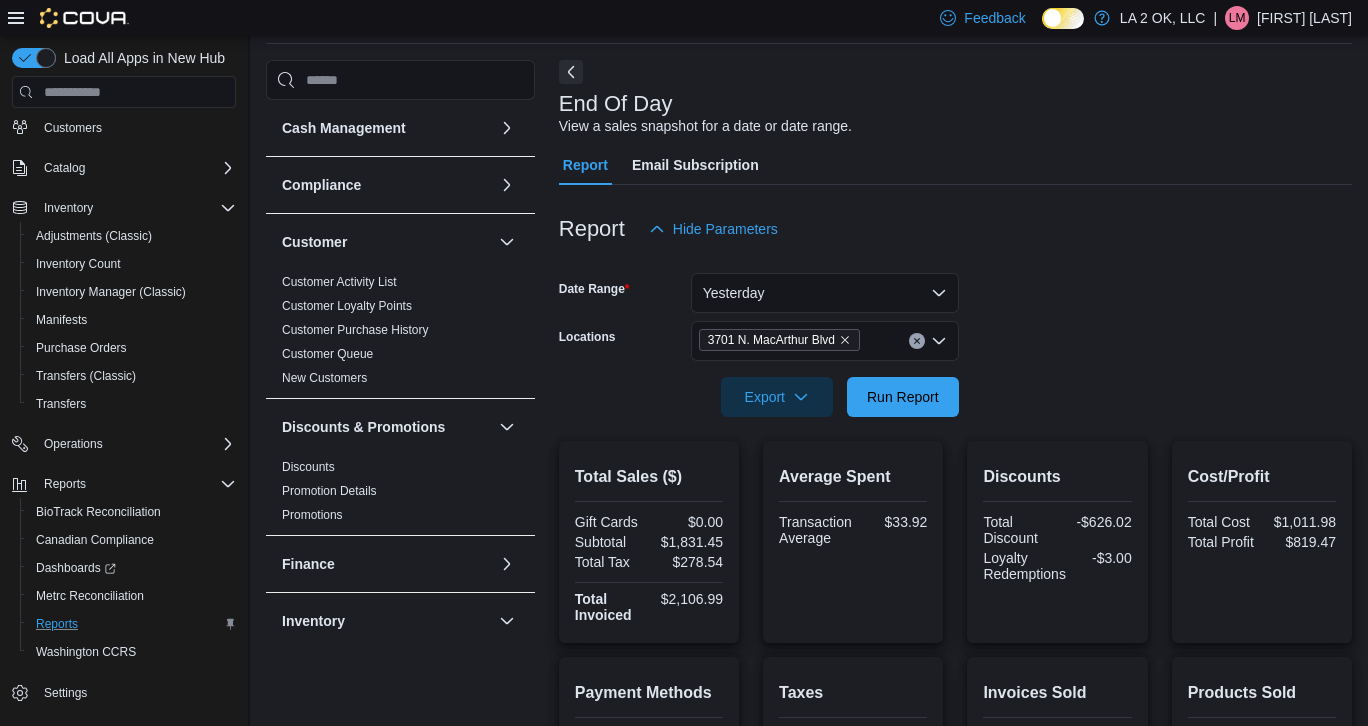 scroll, scrollTop: 0, scrollLeft: 0, axis: both 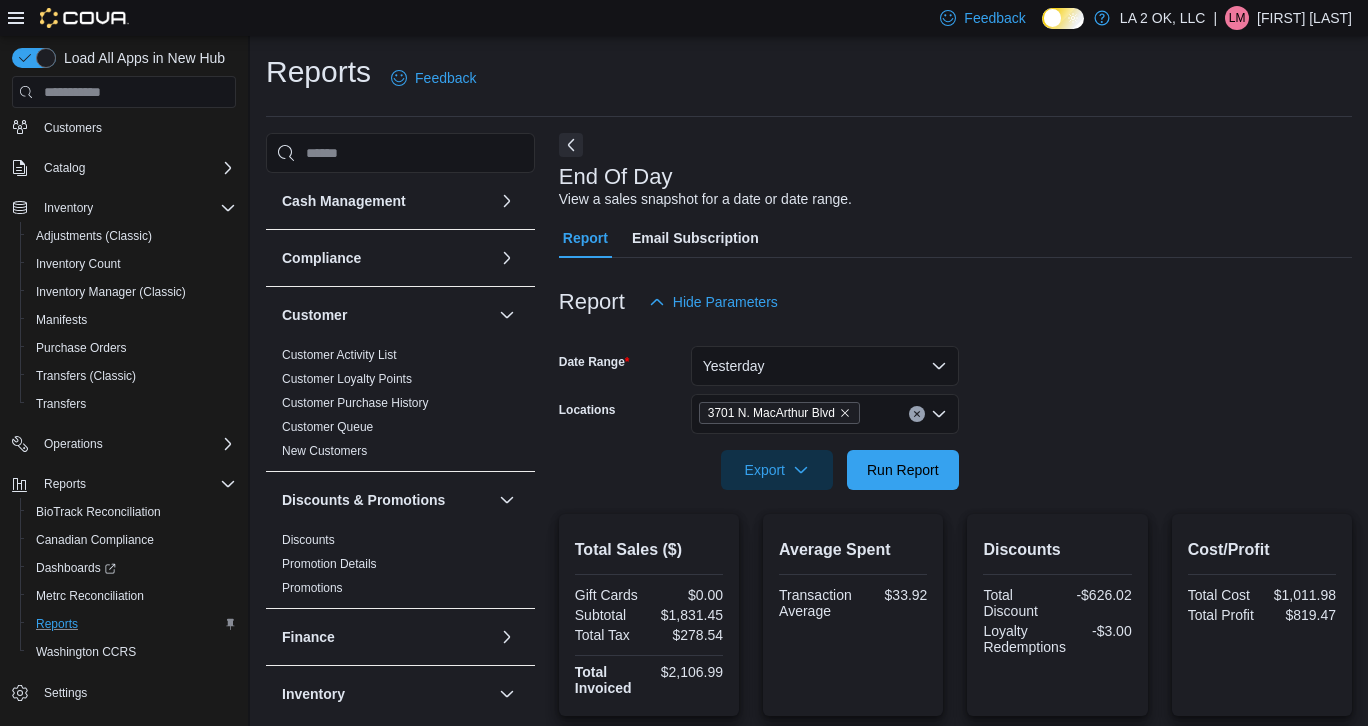 click 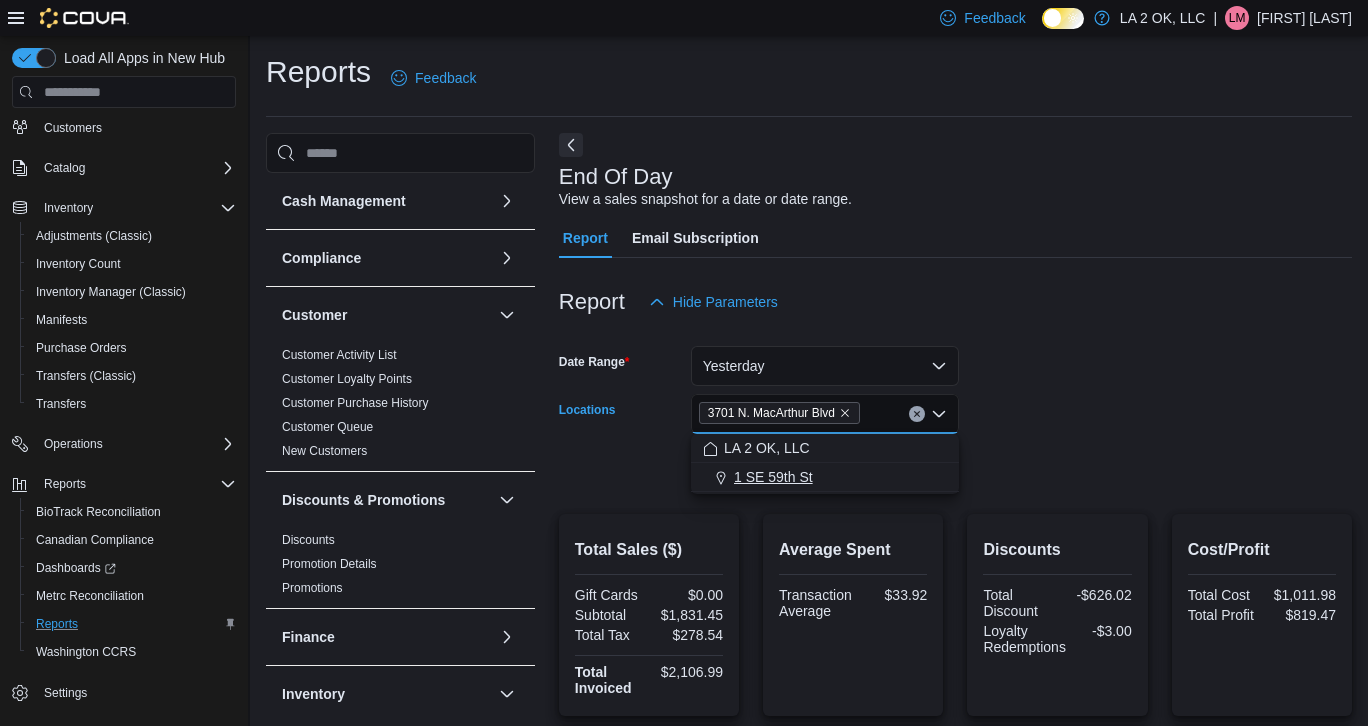 click on "1 SE 59th St" at bounding box center [825, 477] 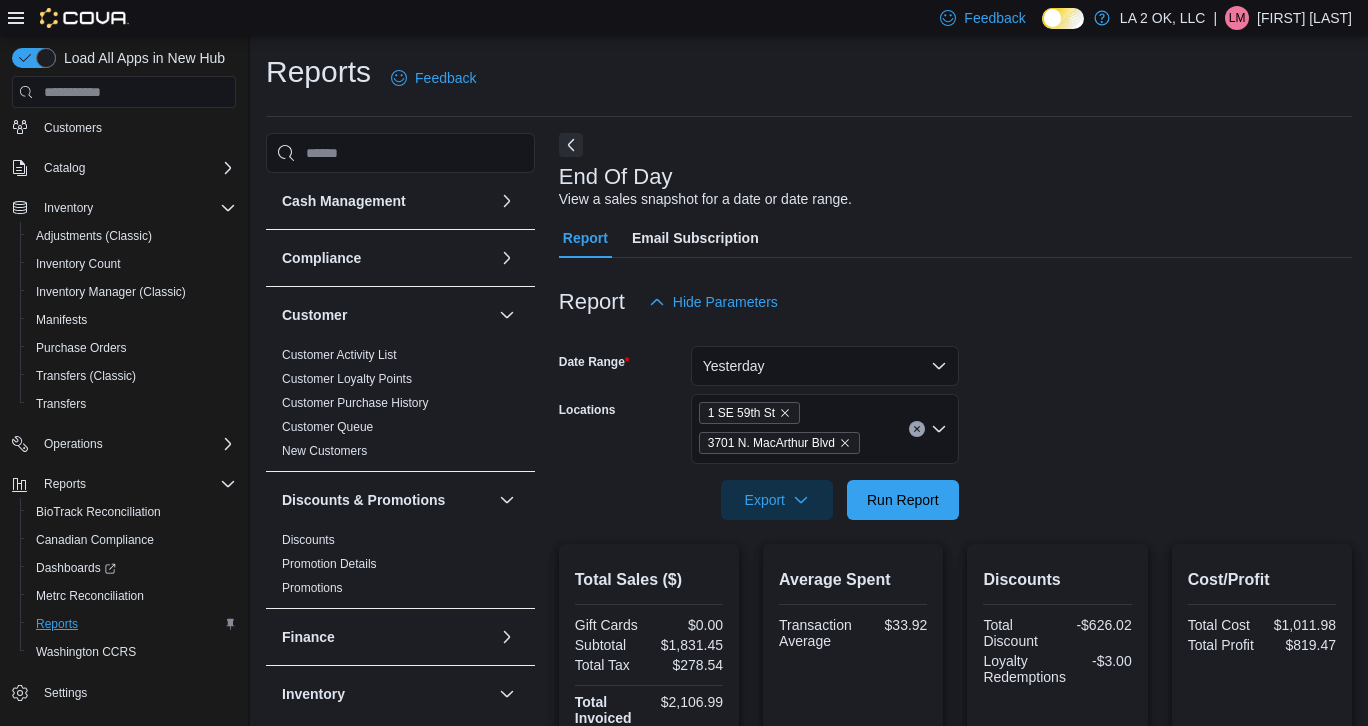 click on "Date Range Yesterday Locations [NUMBER] [STREET] [NUMBER] [STREET] Export  Run Report" at bounding box center [955, 421] 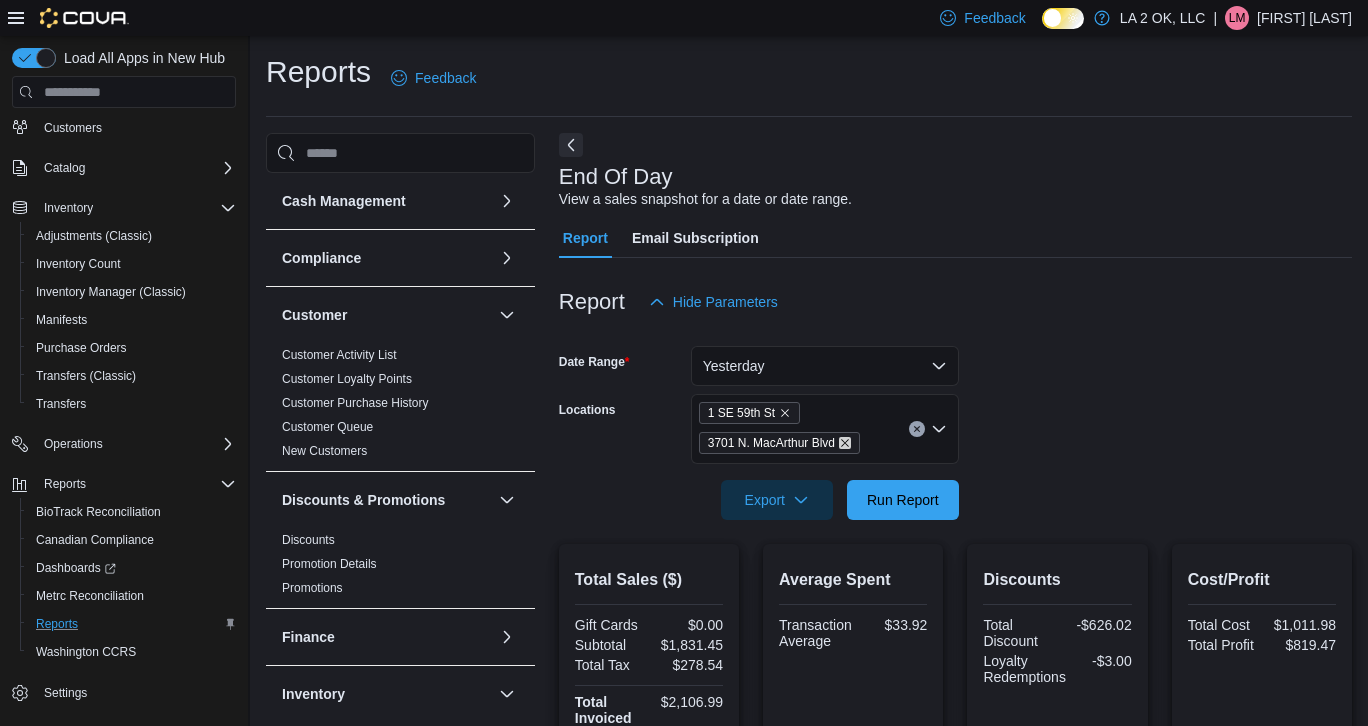 click 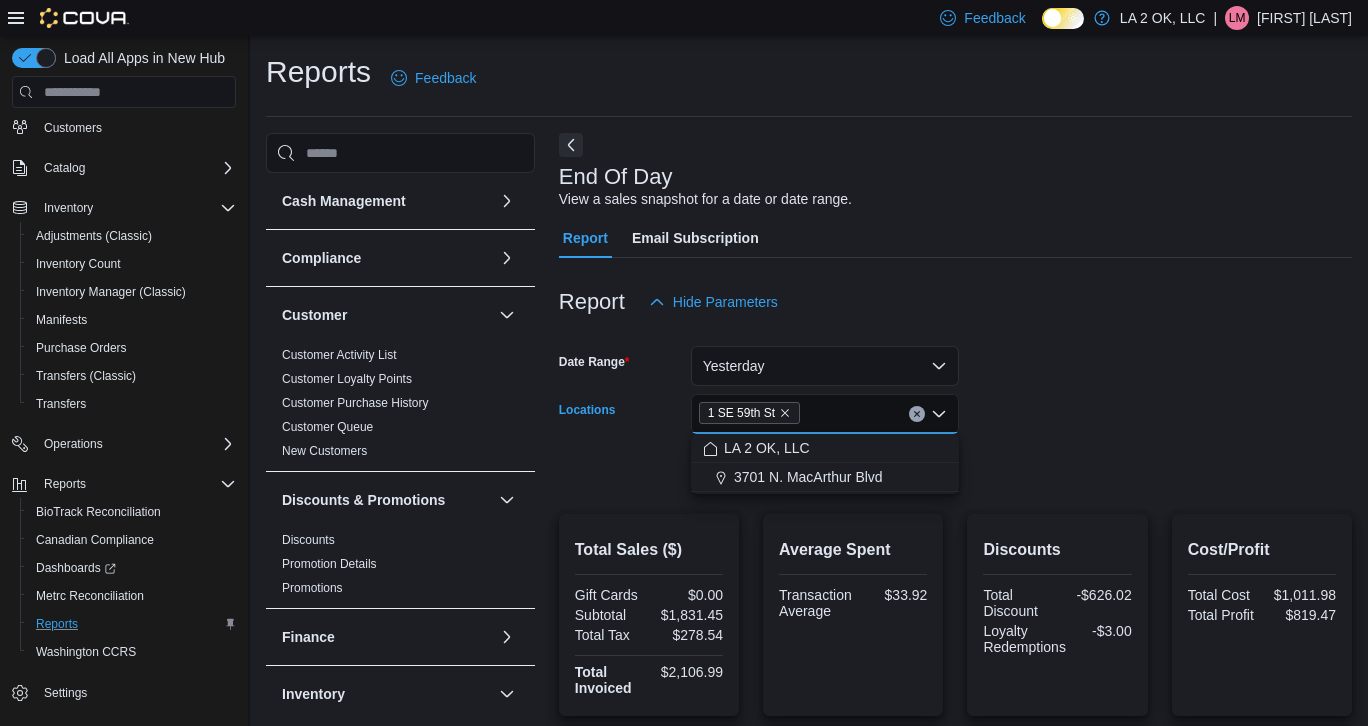 click on "Date Range Yesterday Locations [NUMBER] [STREET] Combo box. Selected. [NUMBER] [STREET]. Press Backspace to delete [NUMBER] [STREET]. Combo box input. All Locations. Type some text or, to display a list of choices, press Down Arrow. To exit the list of choices, press Escape. Export  Run Report" at bounding box center (955, 406) 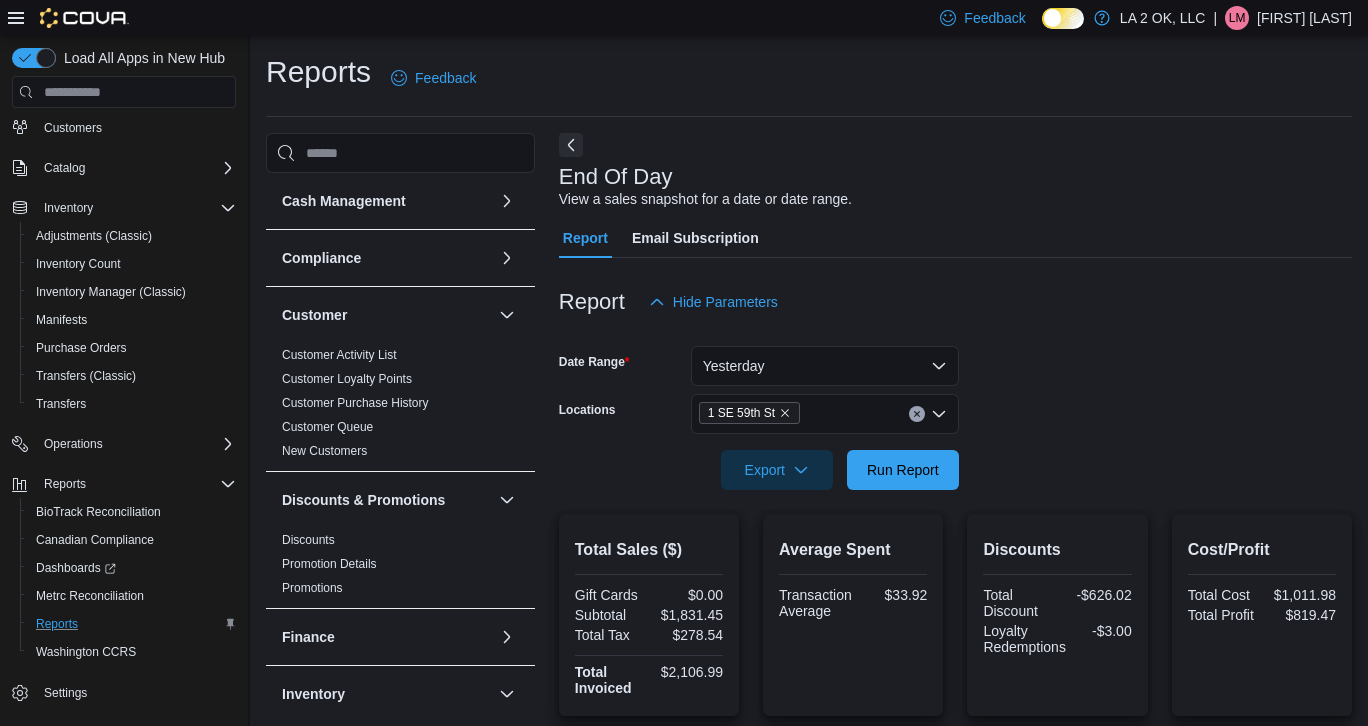 click on "Date Range Yesterday Locations [NUMBER] [STREET] Export  Run Report" at bounding box center (955, 406) 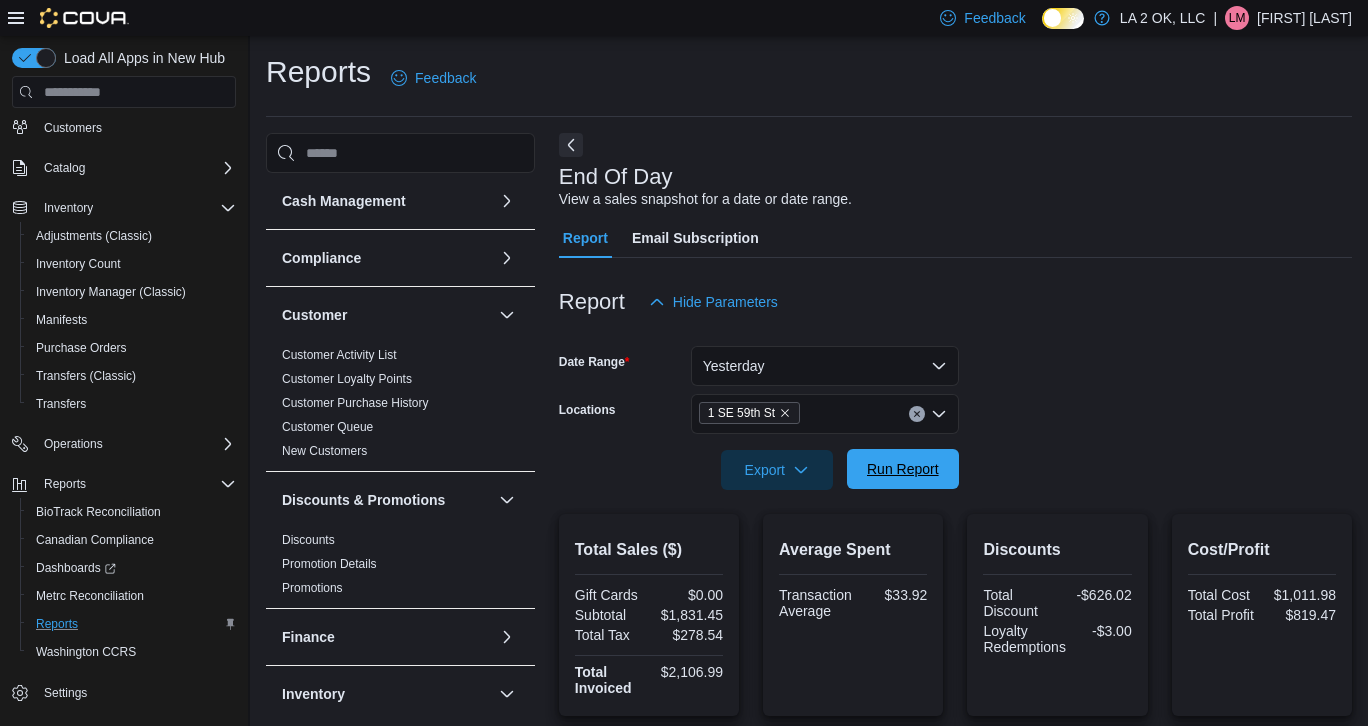 click on "Run Report" at bounding box center (903, 469) 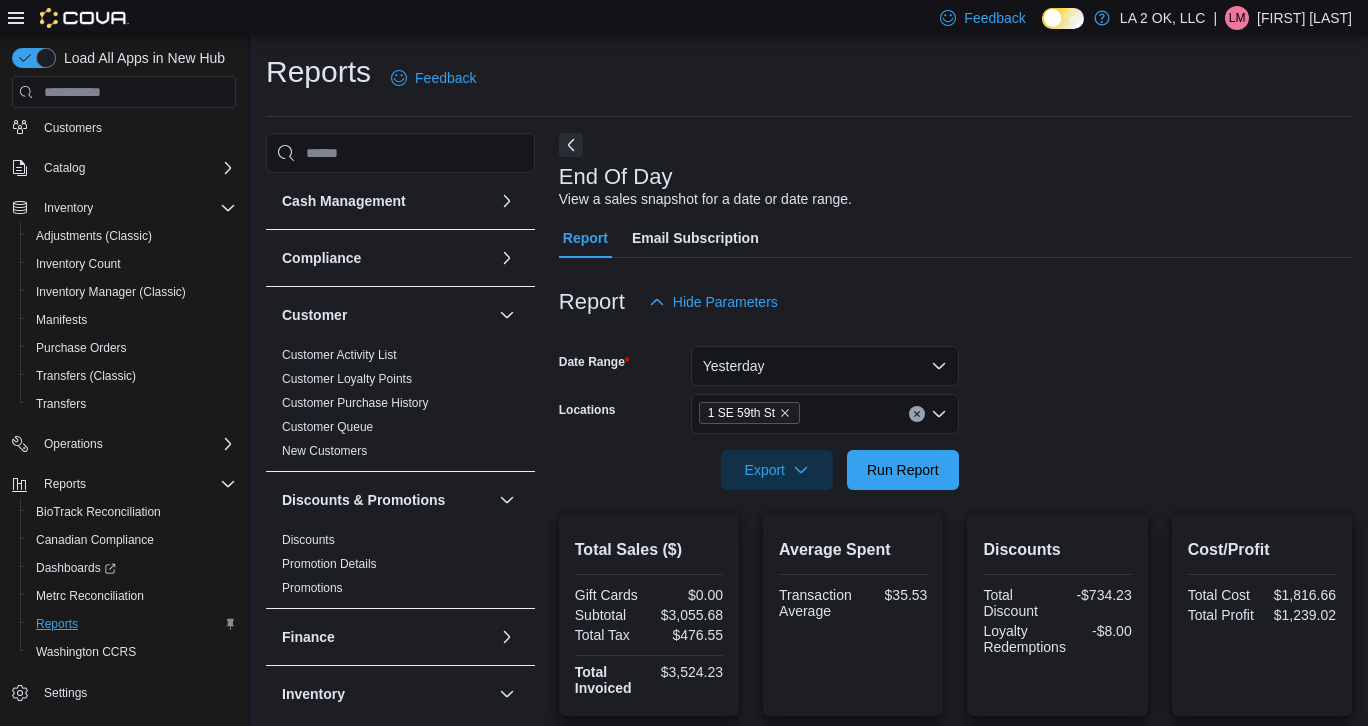 scroll, scrollTop: 28, scrollLeft: 0, axis: vertical 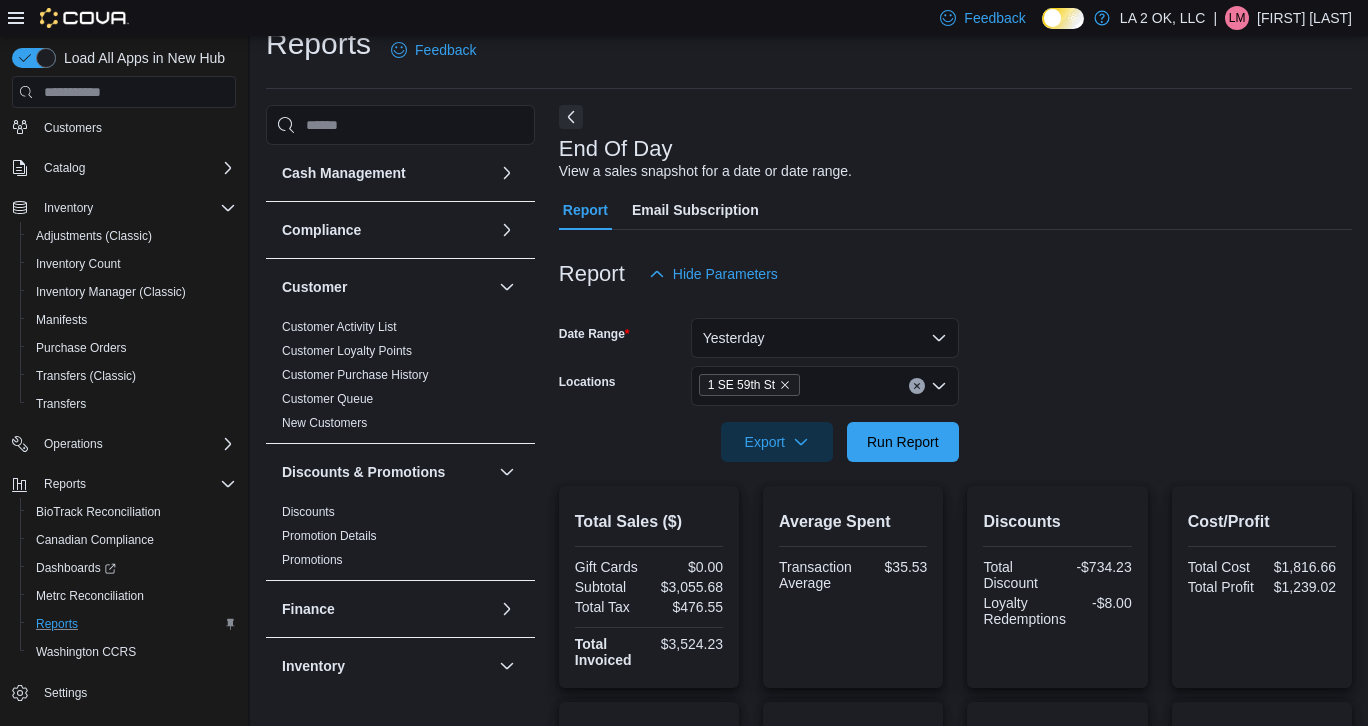 click at bounding box center (917, 386) 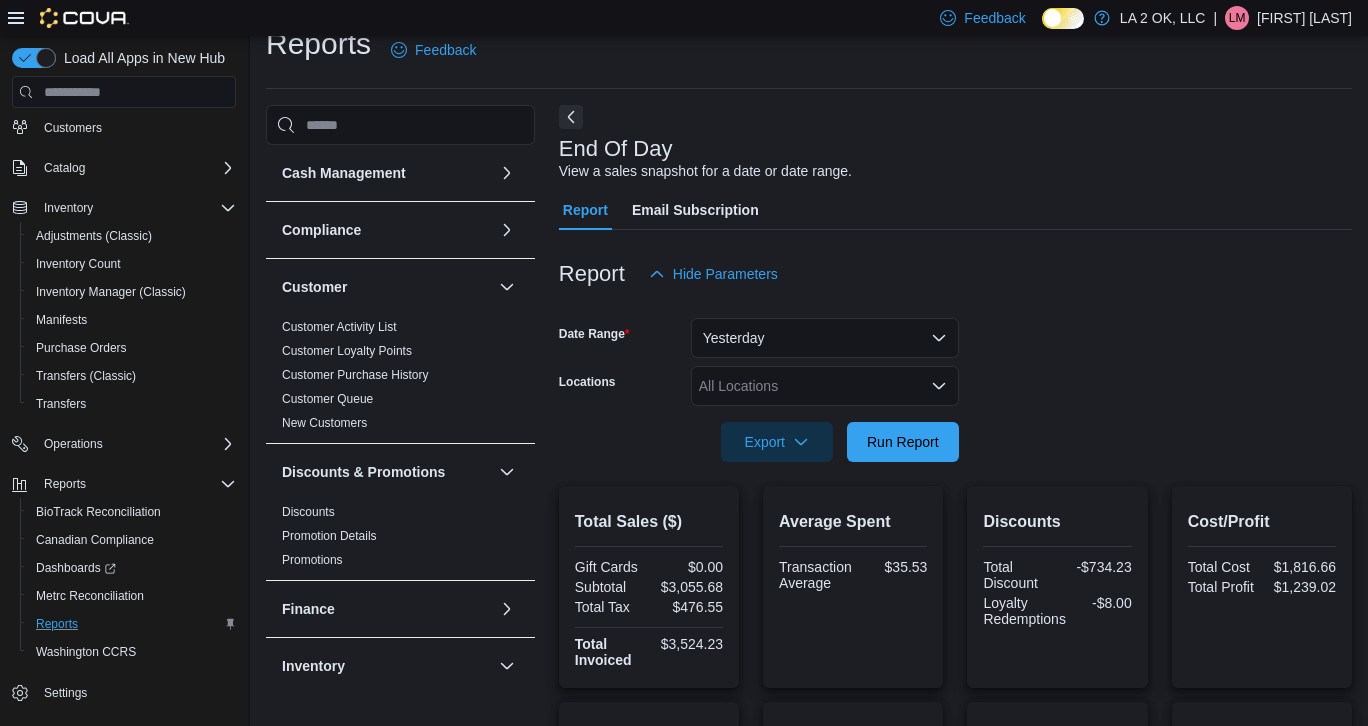 click at bounding box center [955, 306] 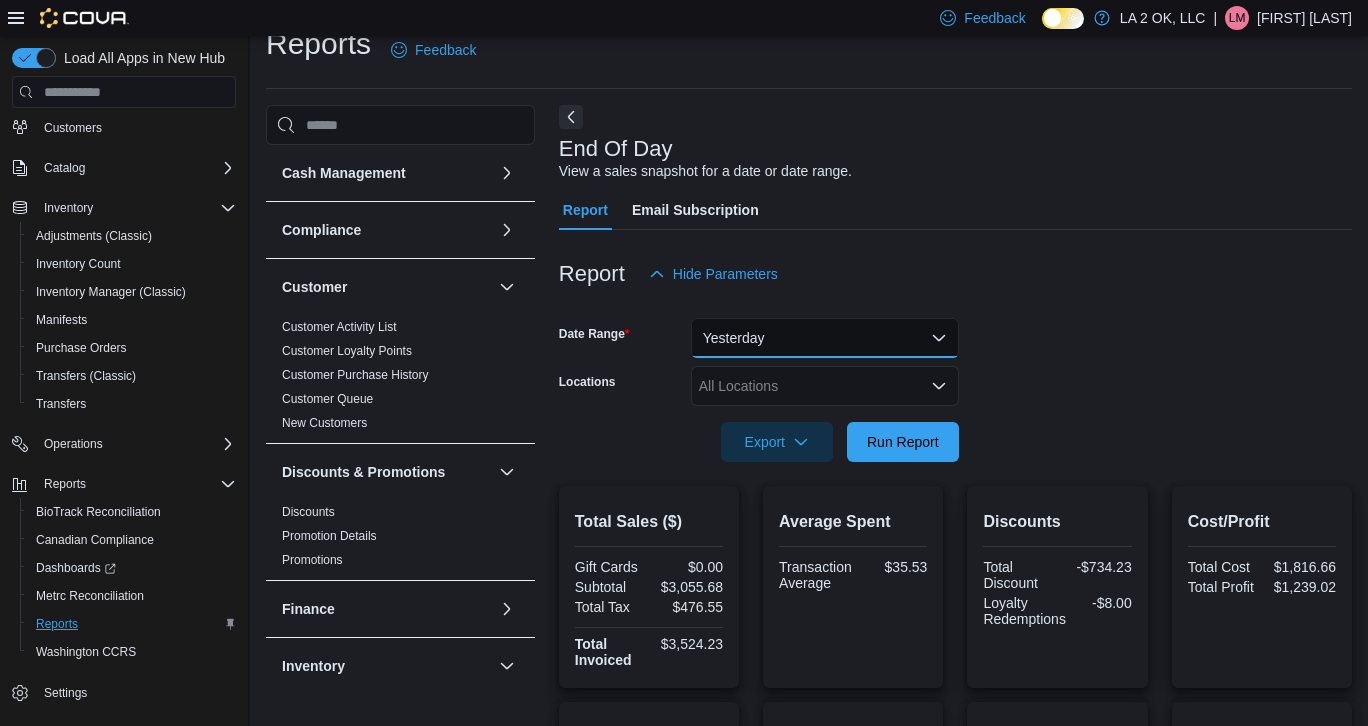 click on "Yesterday" at bounding box center [825, 338] 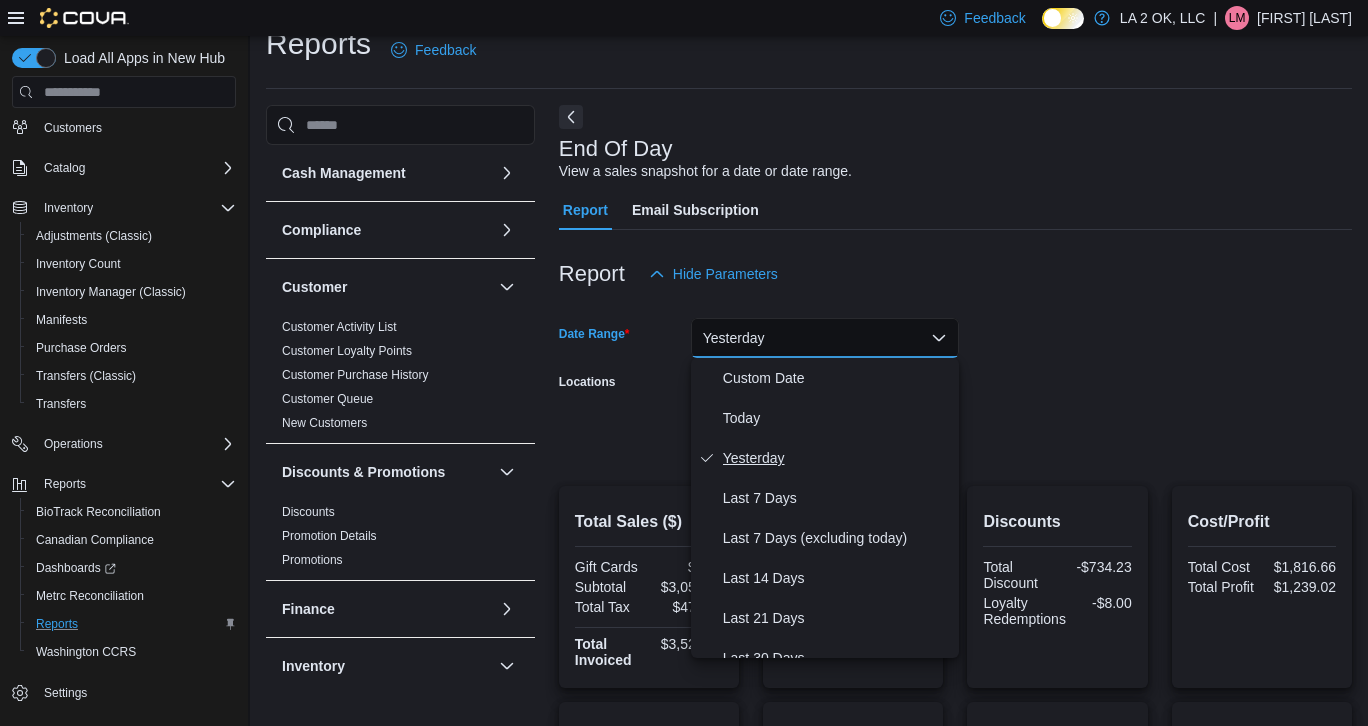 click on "Yesterday" at bounding box center (825, 458) 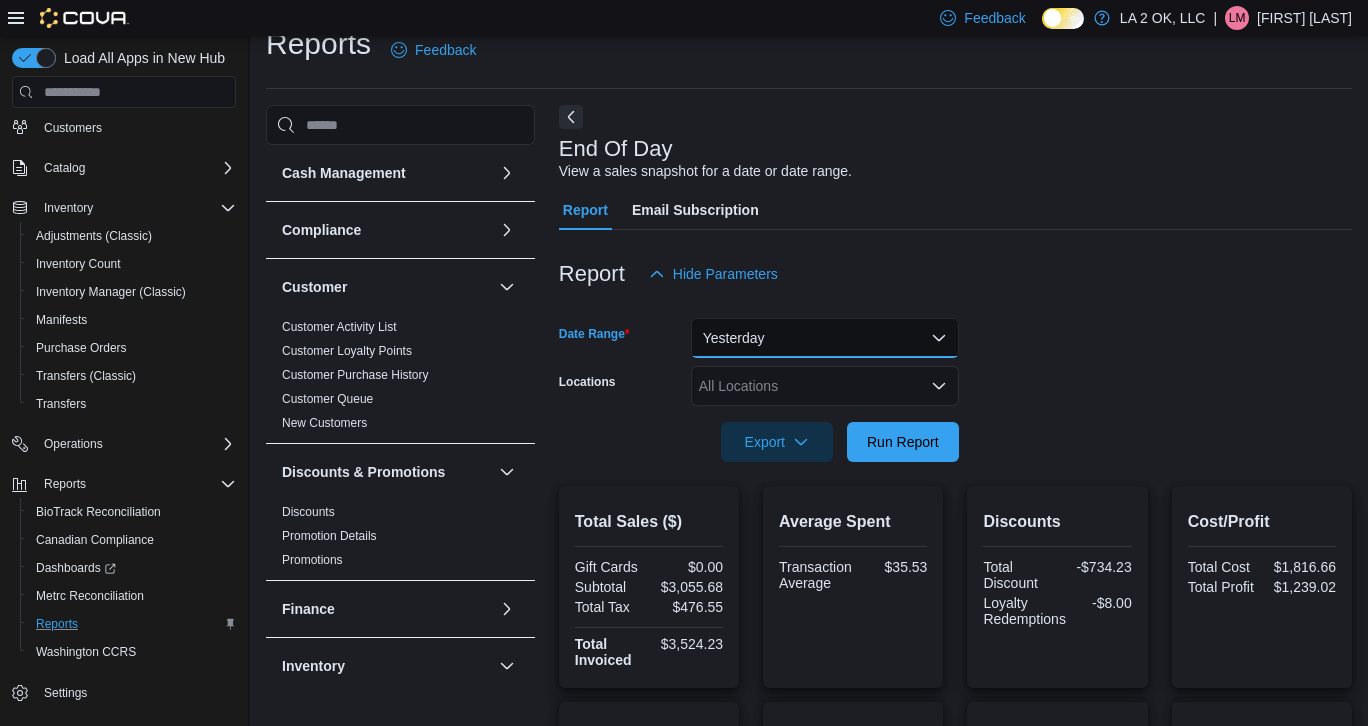 click on "Yesterday" at bounding box center [825, 338] 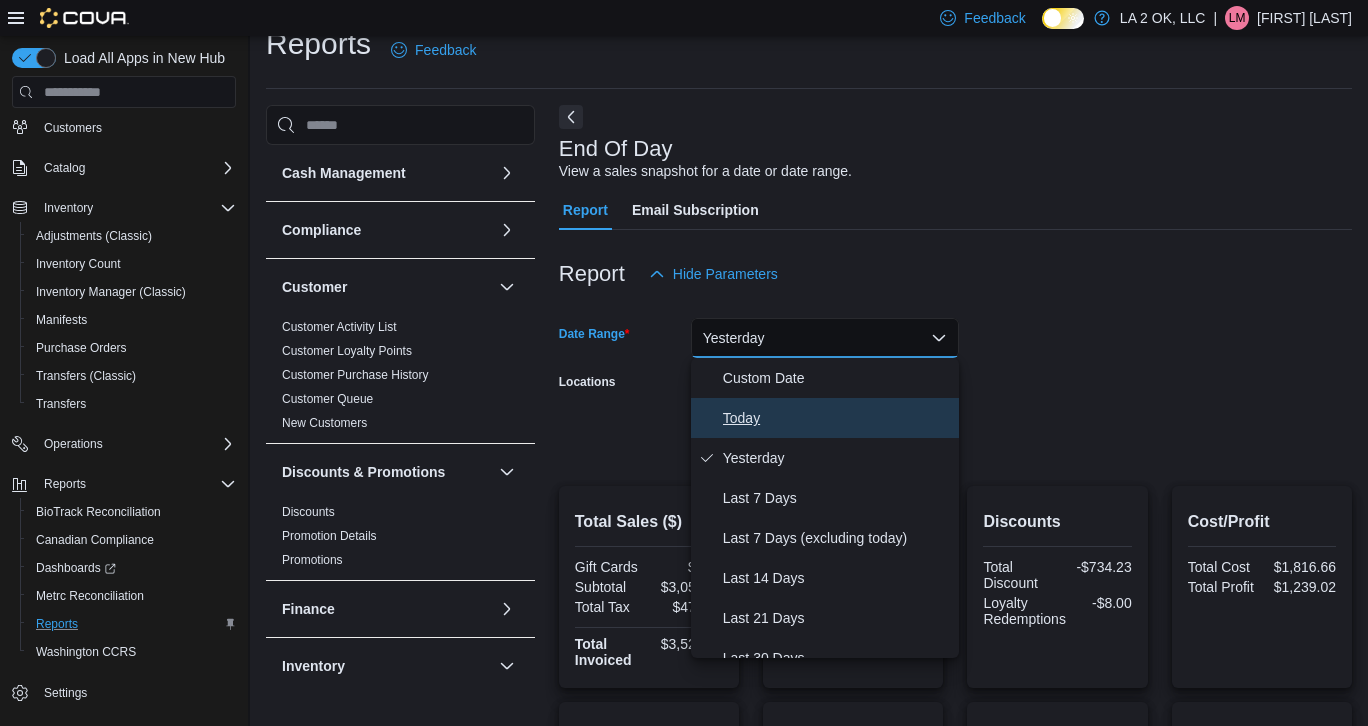 click on "Today" at bounding box center [837, 418] 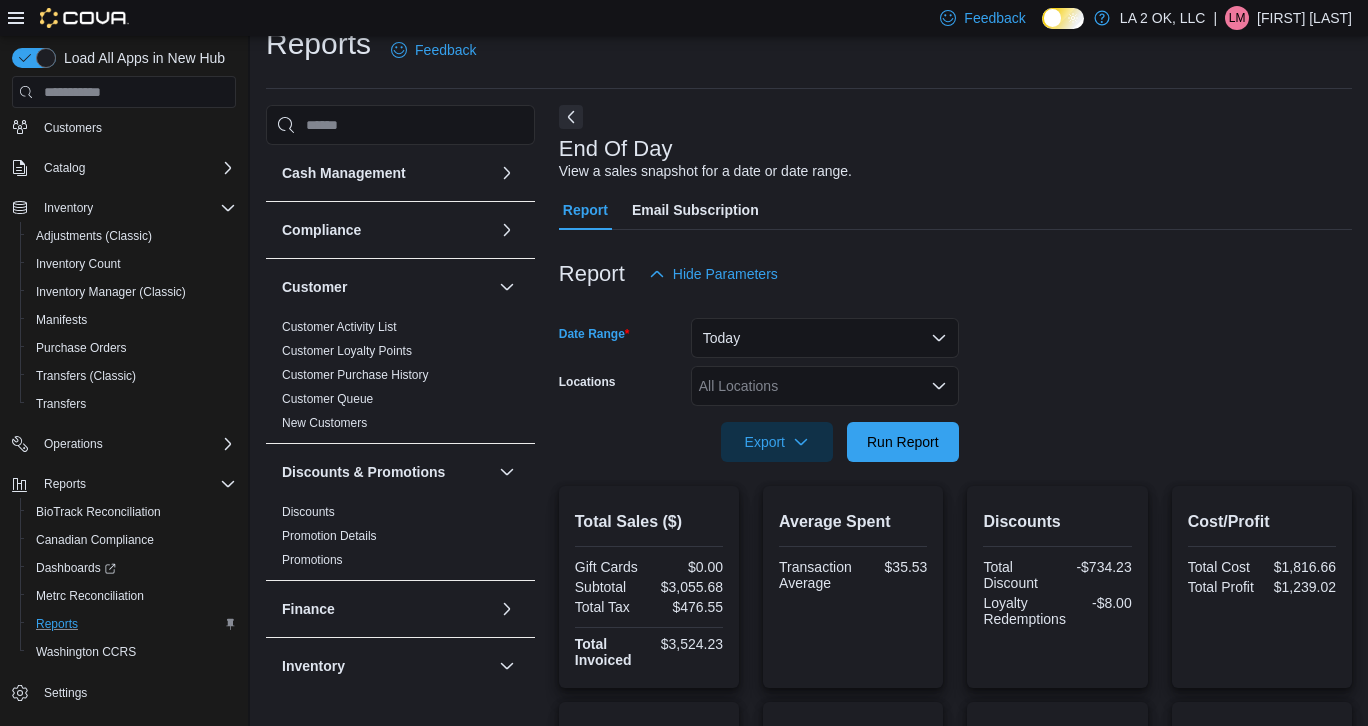 click 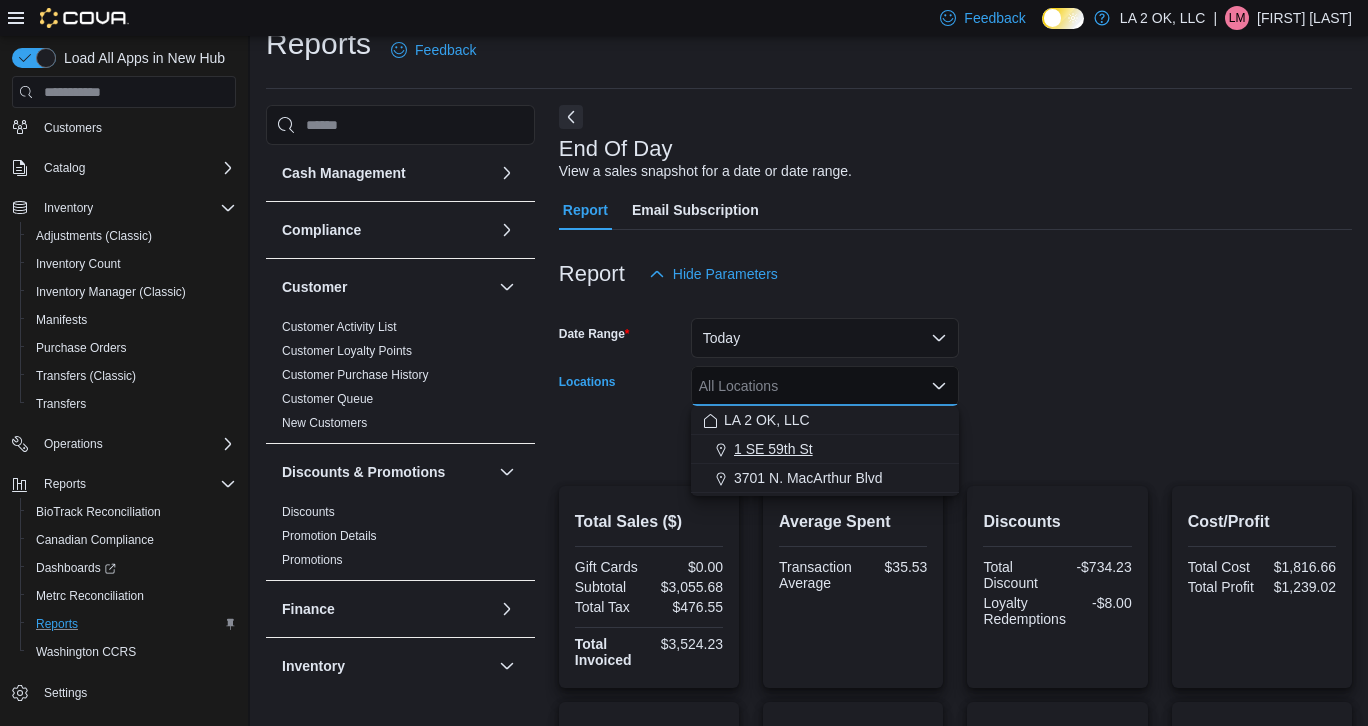 click on "1 SE 59th St" at bounding box center [825, 449] 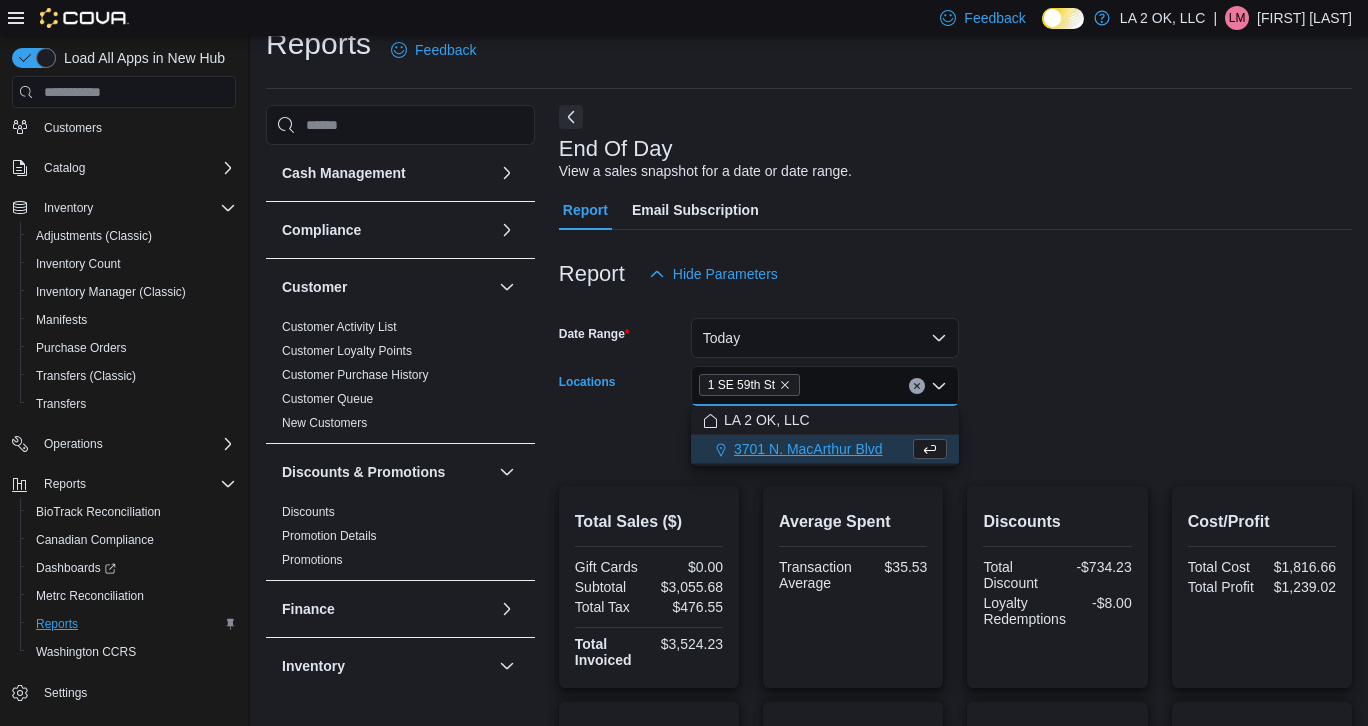 click on "Date Range Today Locations [NUMBER] [STREET] Combo box. Selected. [NUMBER] [STREET]. Press Backspace to delete [NUMBER] [STREET]. Combo box input. All Locations. Type some text or, to display a list of choices, press Down Arrow. To exit the list of choices, press Escape. Export  Run Report" at bounding box center [955, 378] 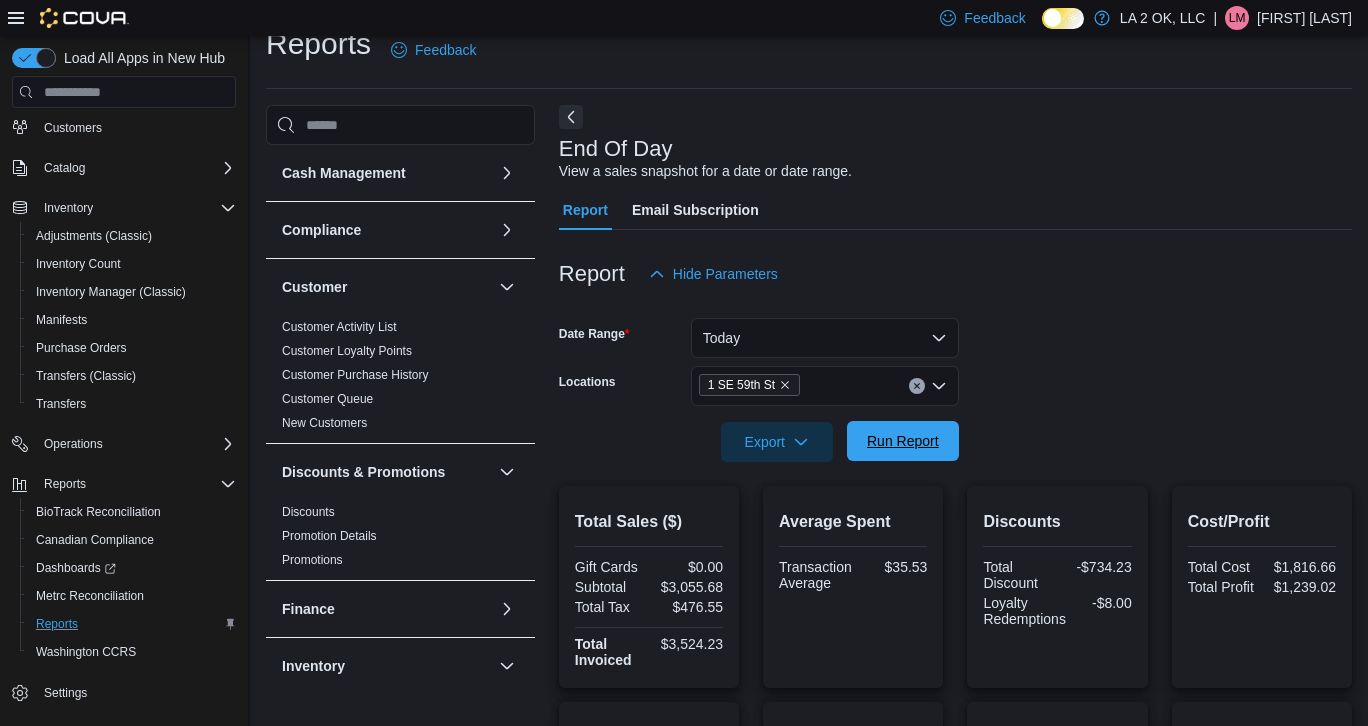 click on "Run Report" at bounding box center [903, 441] 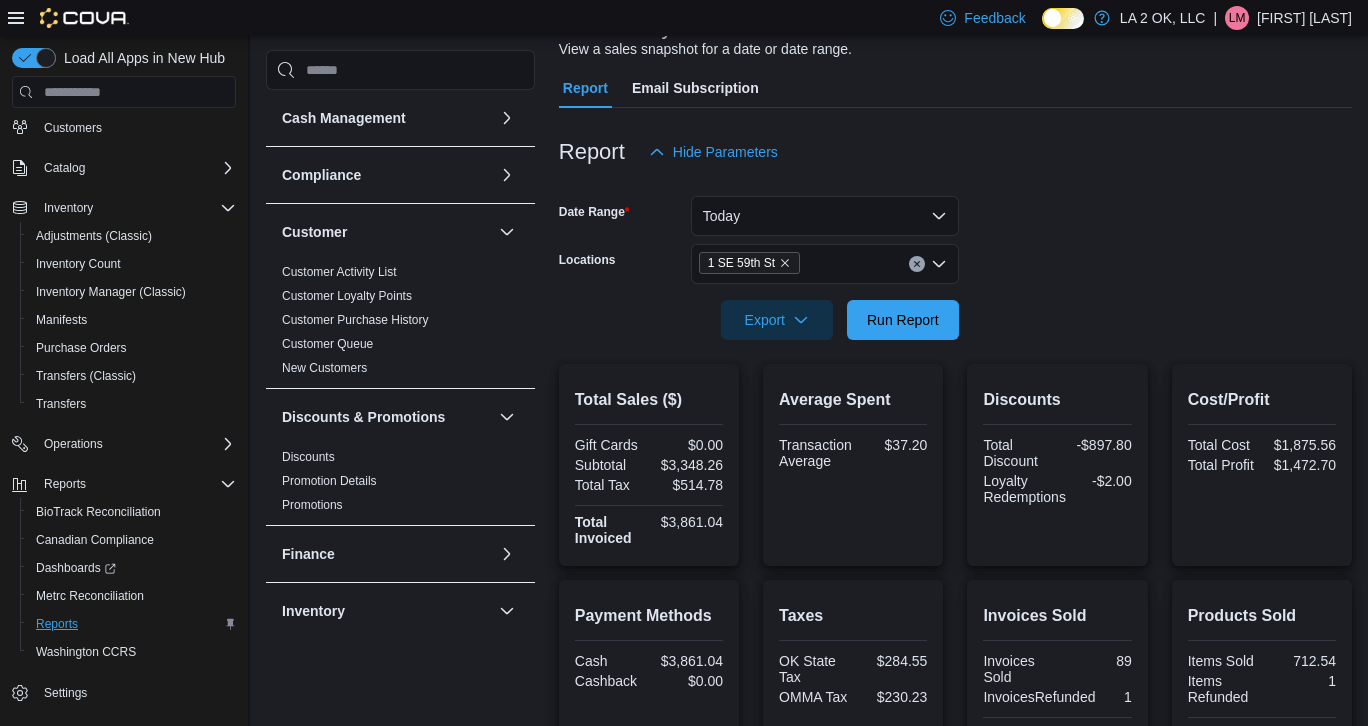 scroll, scrollTop: 0, scrollLeft: 0, axis: both 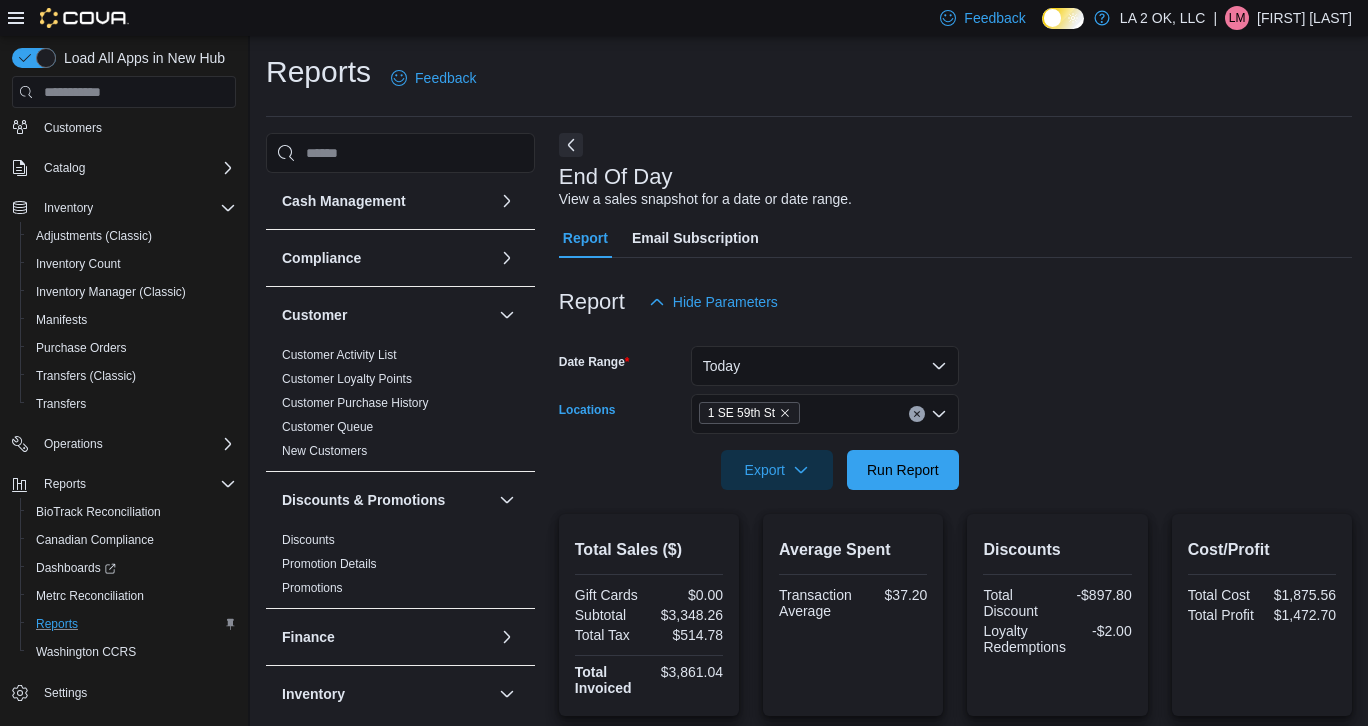 click 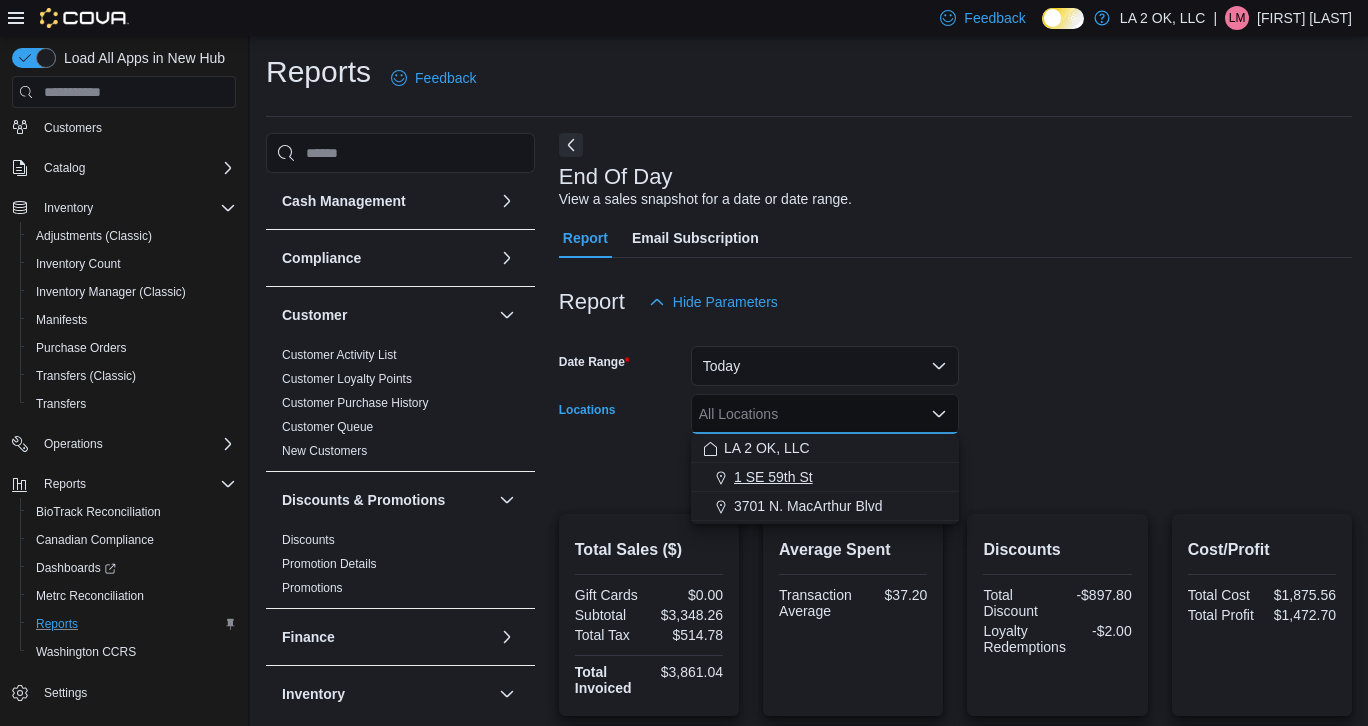click on "1 SE 59th St" at bounding box center (825, 477) 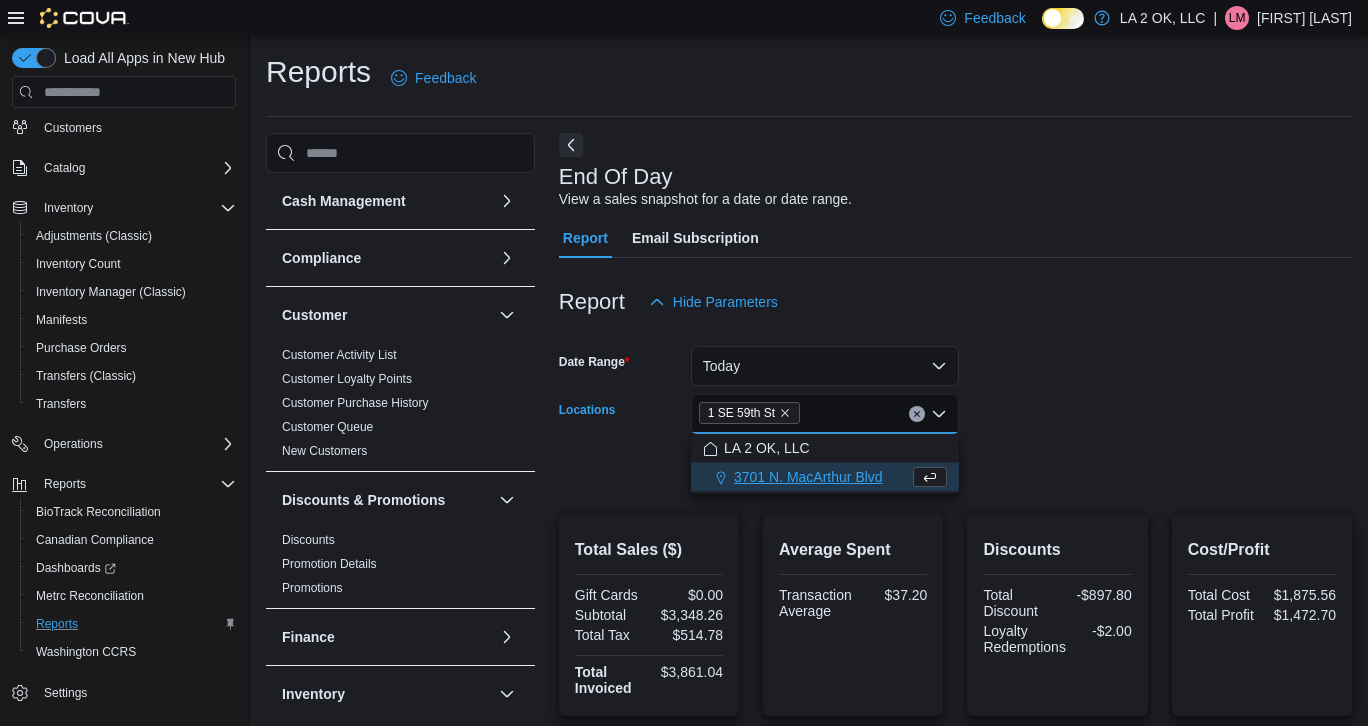 click on "Date Range Today Locations [NUMBER] [STREET] Combo box. Selected. [NUMBER] [STREET]. Press Backspace to delete [NUMBER] [STREET]. Combo box input. All Locations. Type some text or, to display a list of choices, press Down Arrow. To exit the list of choices, press Escape. Export  Run Report" at bounding box center [955, 406] 